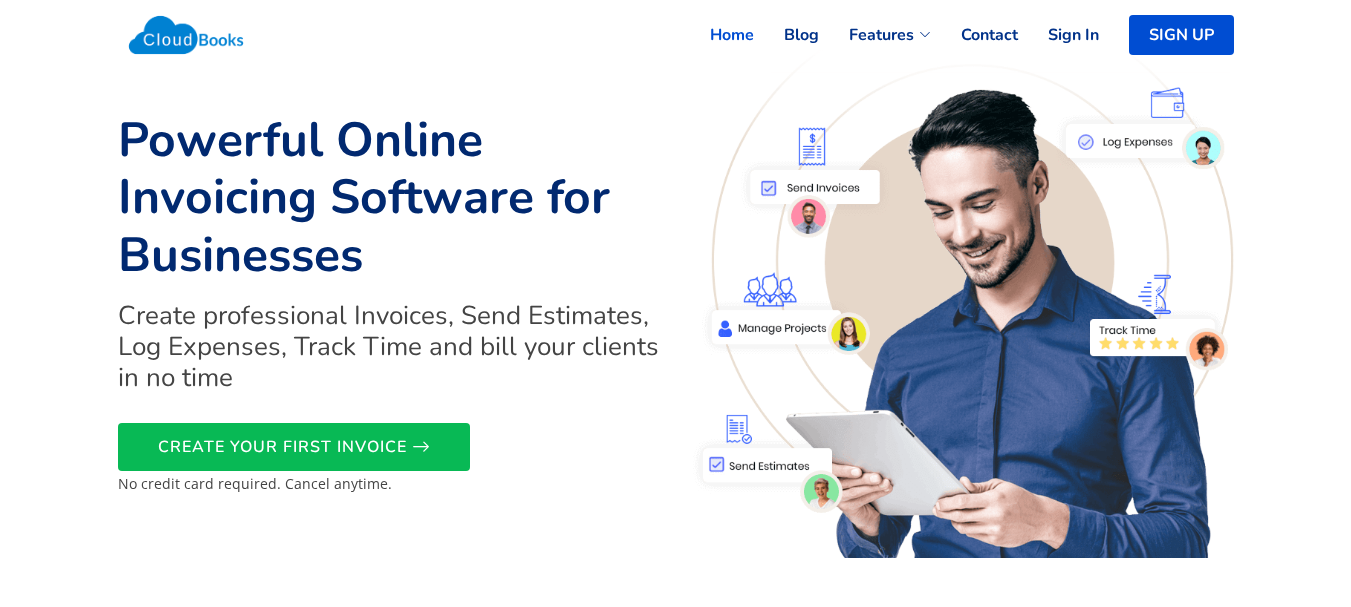 scroll, scrollTop: 0, scrollLeft: 0, axis: both 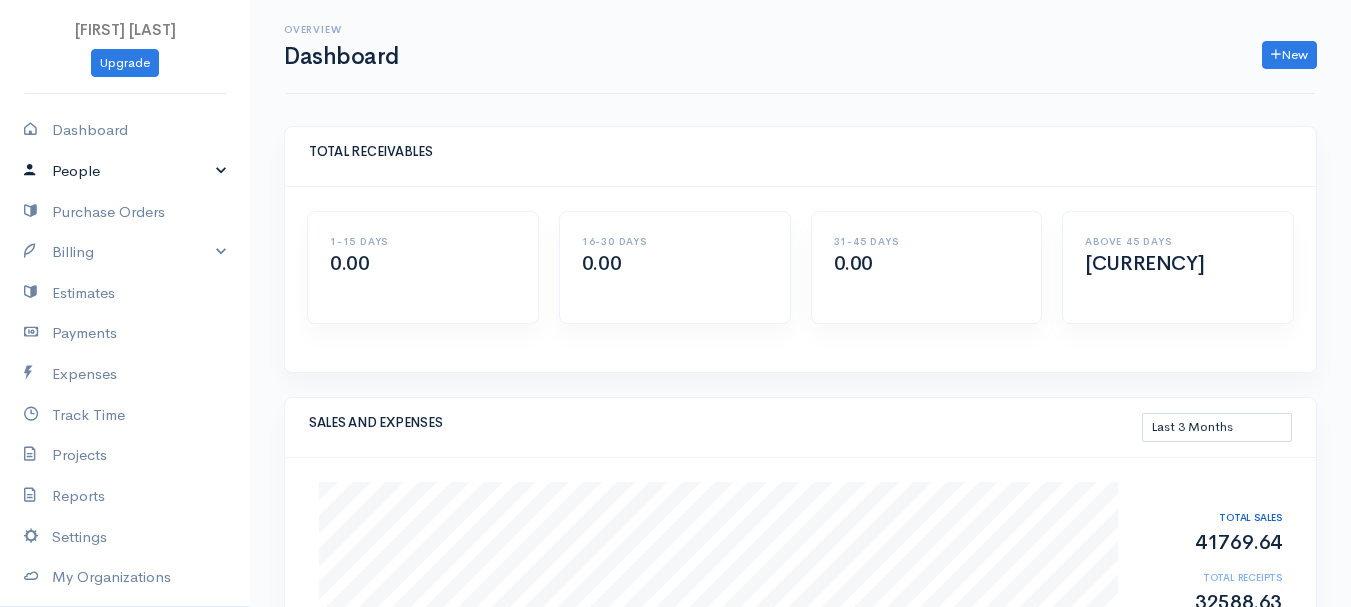 click on "People" at bounding box center [125, 171] 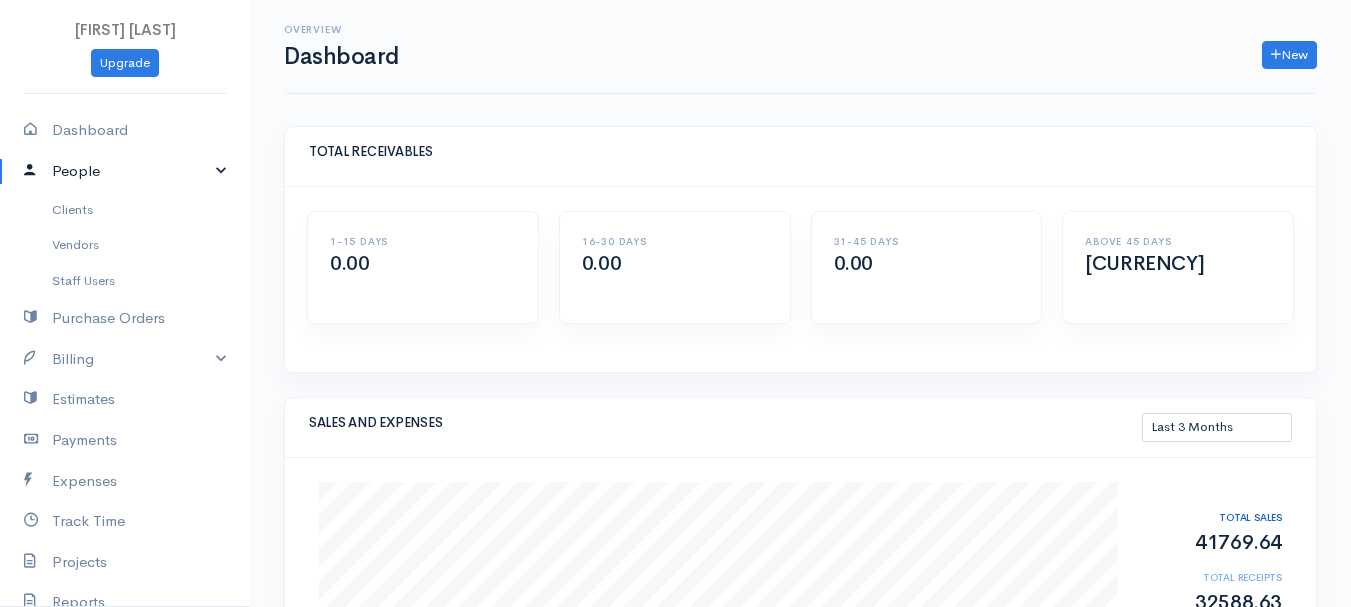 click on "People" at bounding box center [125, 171] 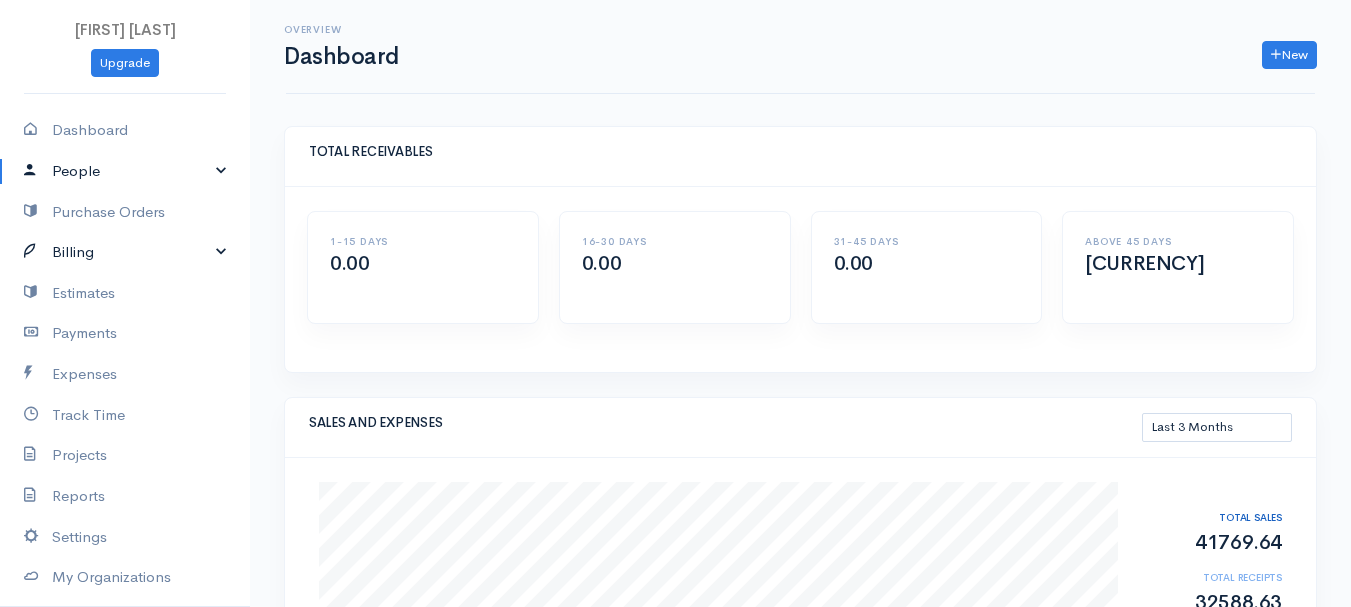 click on "Billing" at bounding box center (125, 252) 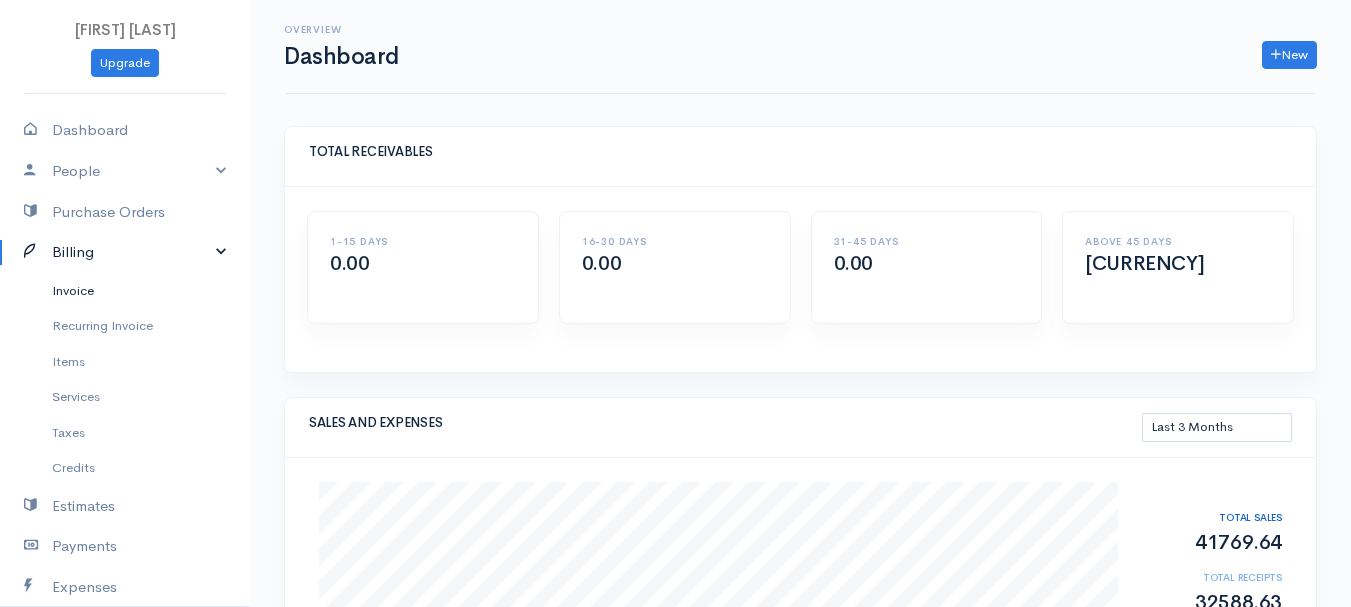 click on "Invoice" at bounding box center (125, 291) 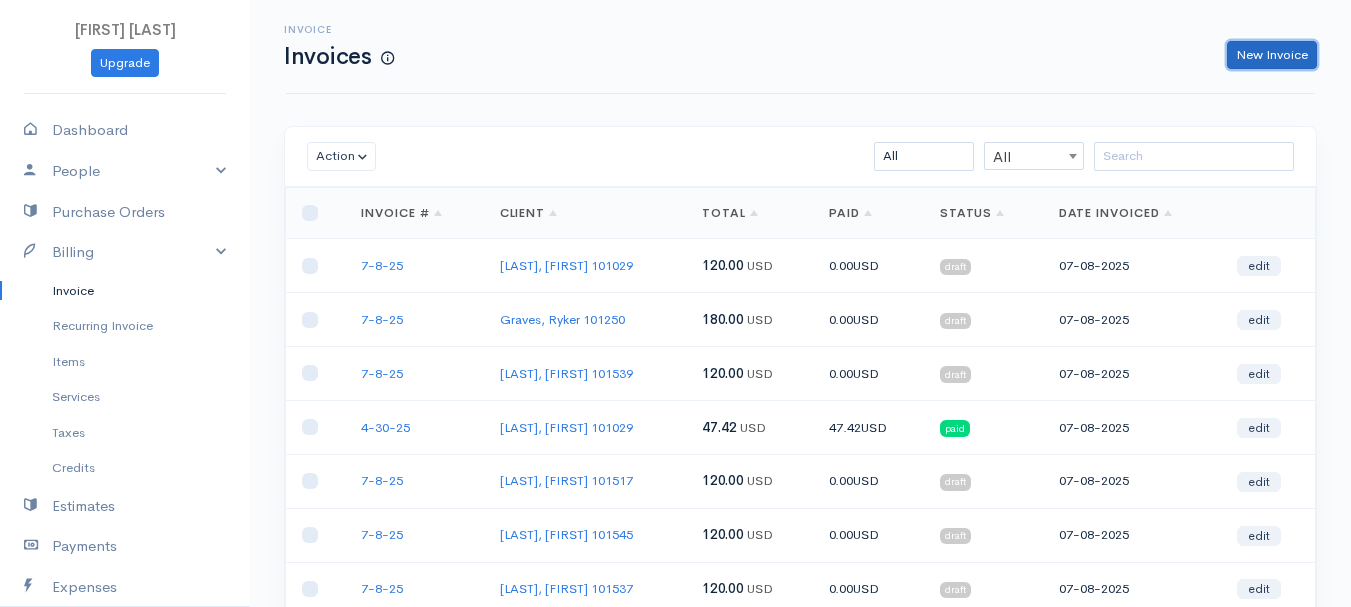 click on "New Invoice" at bounding box center [1272, 55] 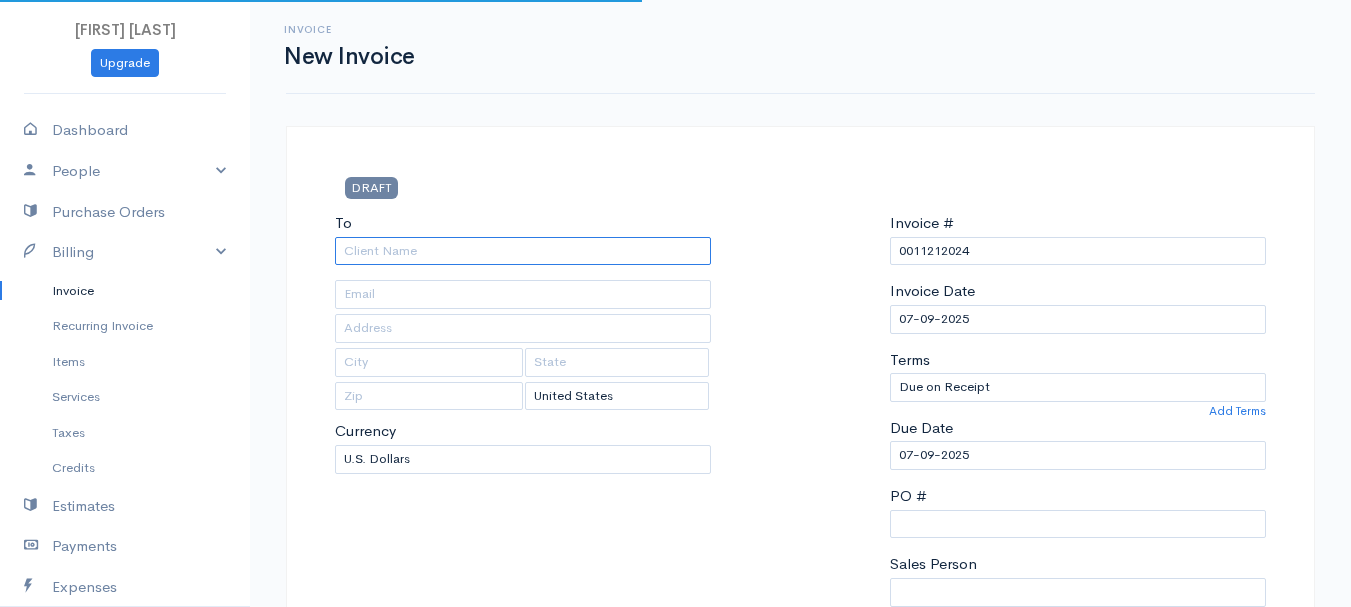 click on "To" at bounding box center (523, 251) 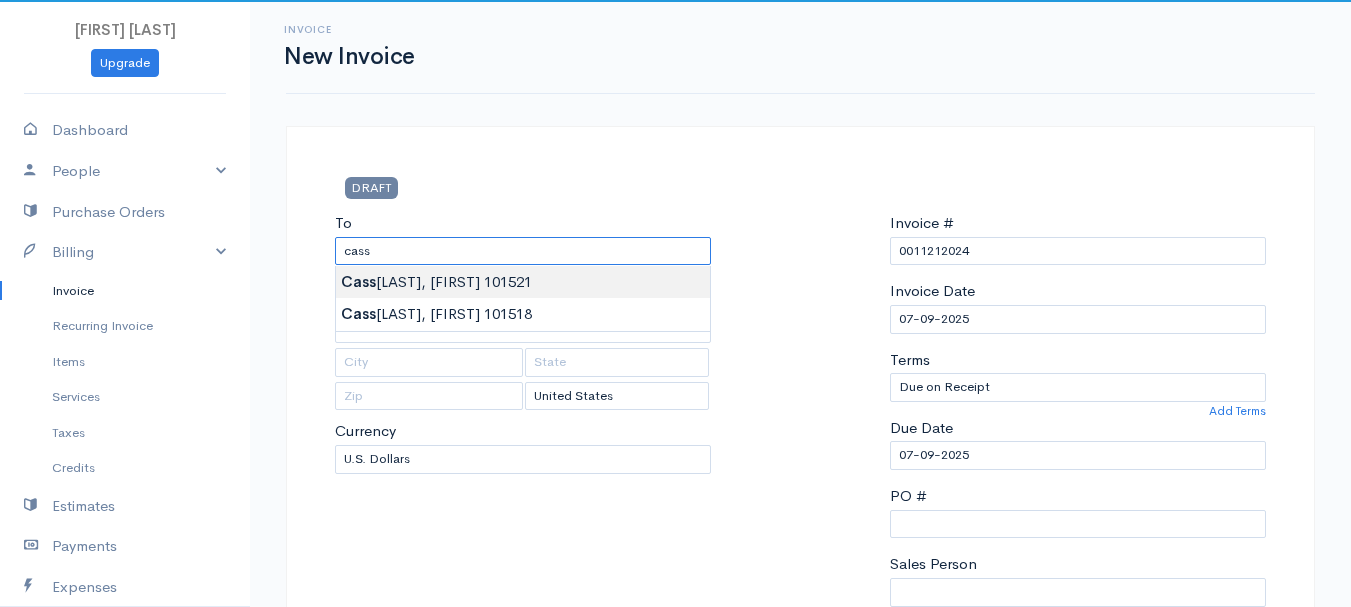 type on "[LAST], [FIRST]        101521" 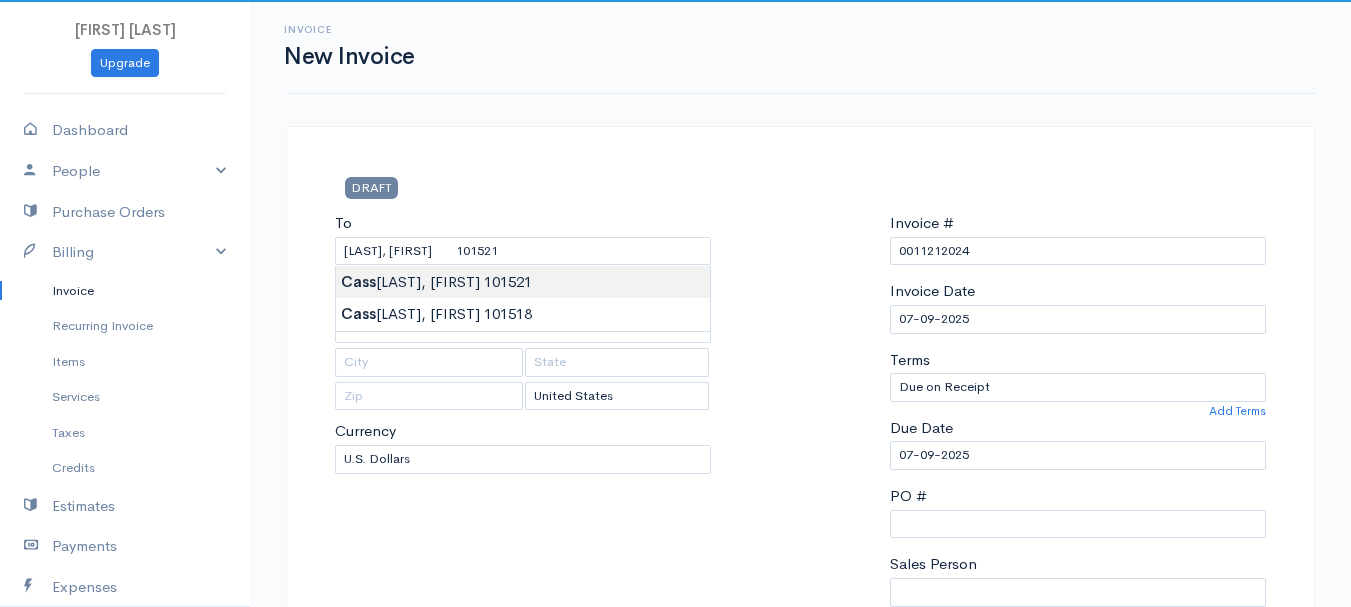 click on "[FIRST] [LAST]
Upgrade
Dashboard
People
Clients
Vendors
Staff Users
Purchase Orders
Billing
Invoice
Recurring Invoice
Items
Services
Taxes
Credits
Estimates
Payments
Expenses
Track Time
Projects
Reports
Settings
My Organizations
Logout
Help
@CloudBooksApp 2022
Invoice
New Invoice
DRAFT To [LAST], [FIRST]        101521 [Choose Country] United States Canada United Kingdom Afghanistan Albania Algeria American Samoa Andorra Anguilla Angola Antarctica Argentina Aruba" at bounding box center [675, 864] 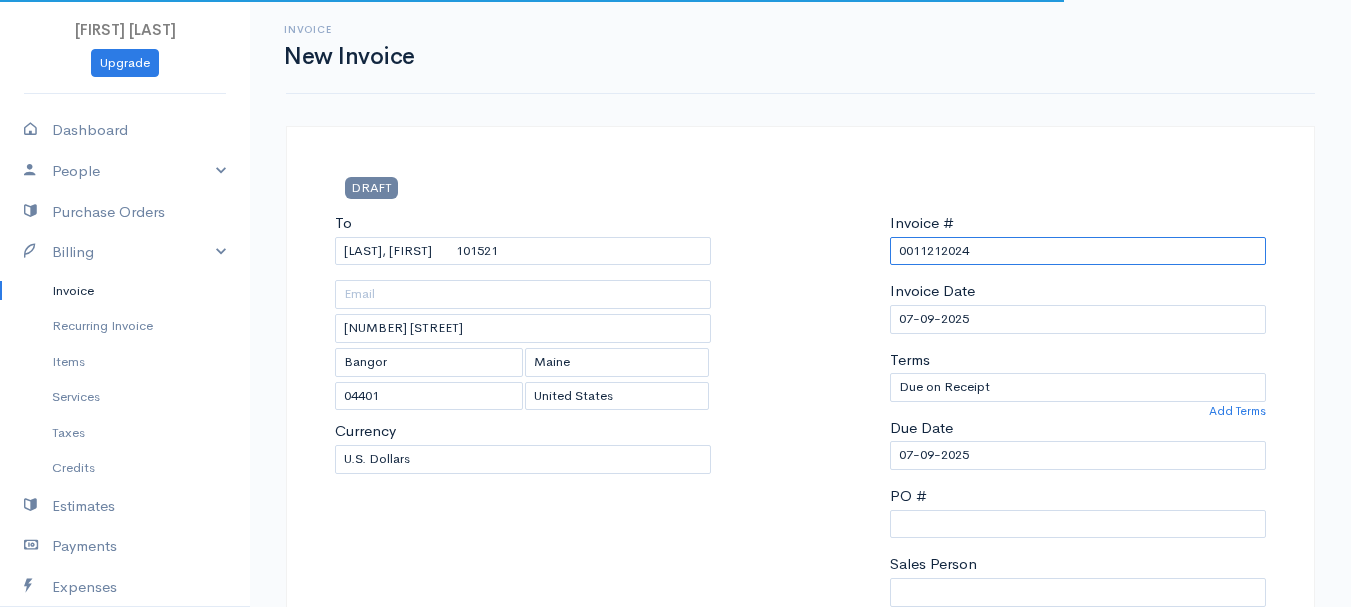 click on "0011212024" at bounding box center (1078, 251) 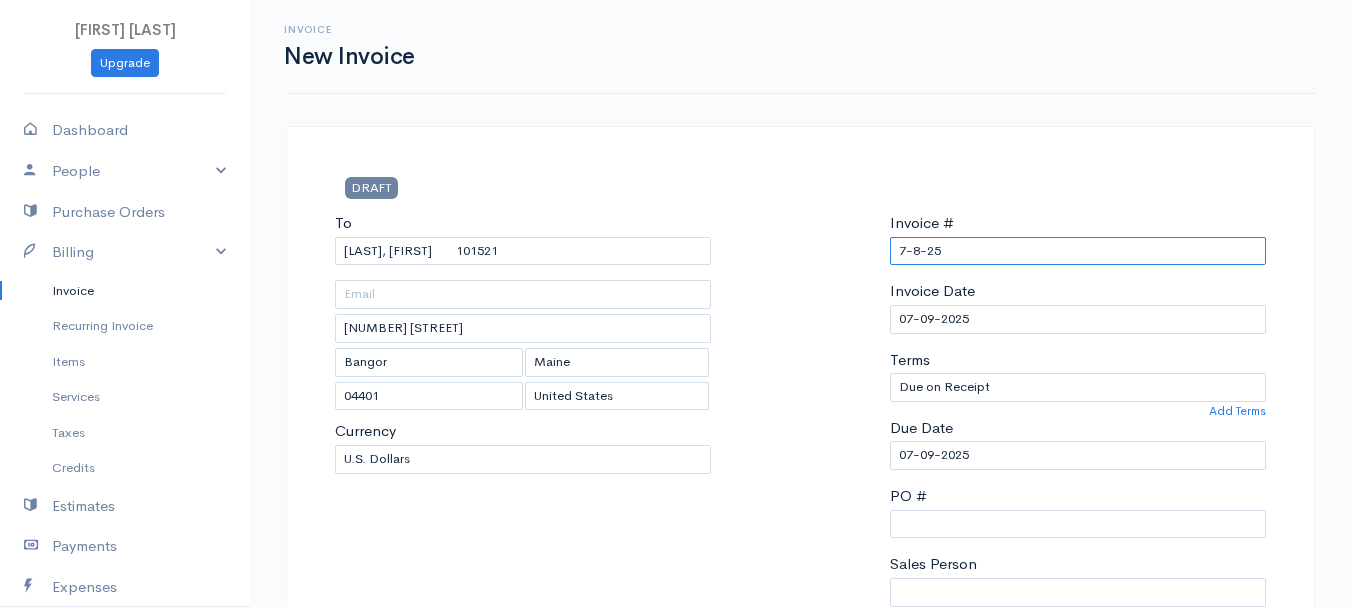 scroll, scrollTop: 400, scrollLeft: 0, axis: vertical 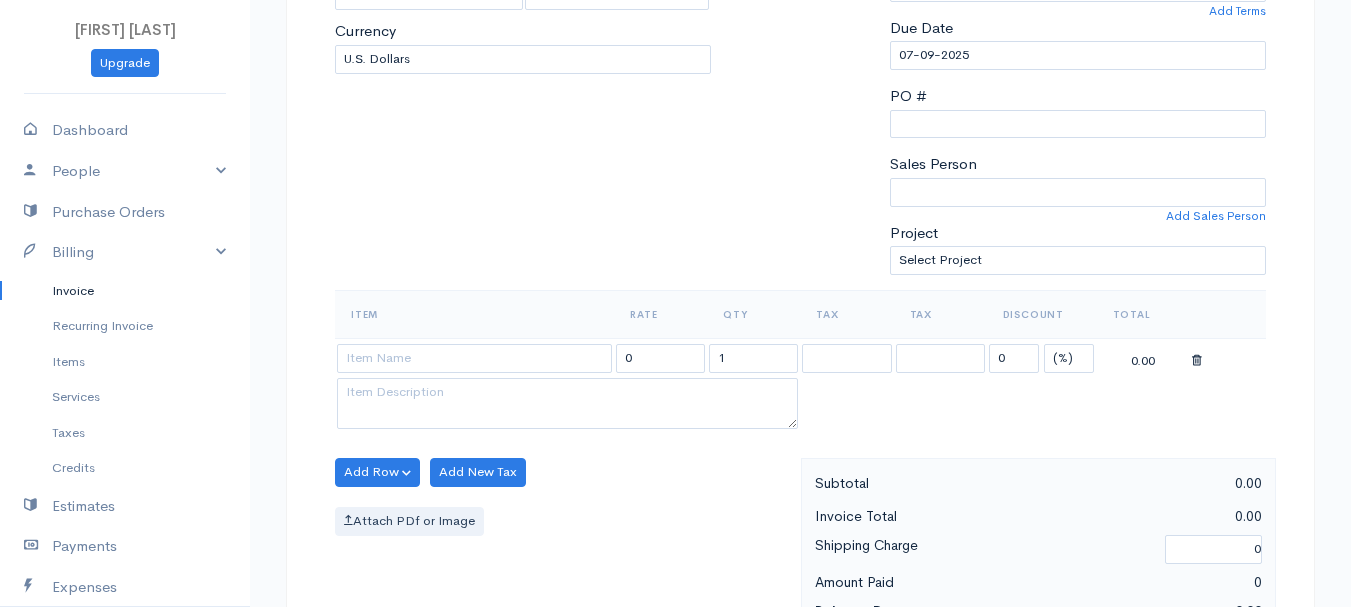 type on "7-8-25" 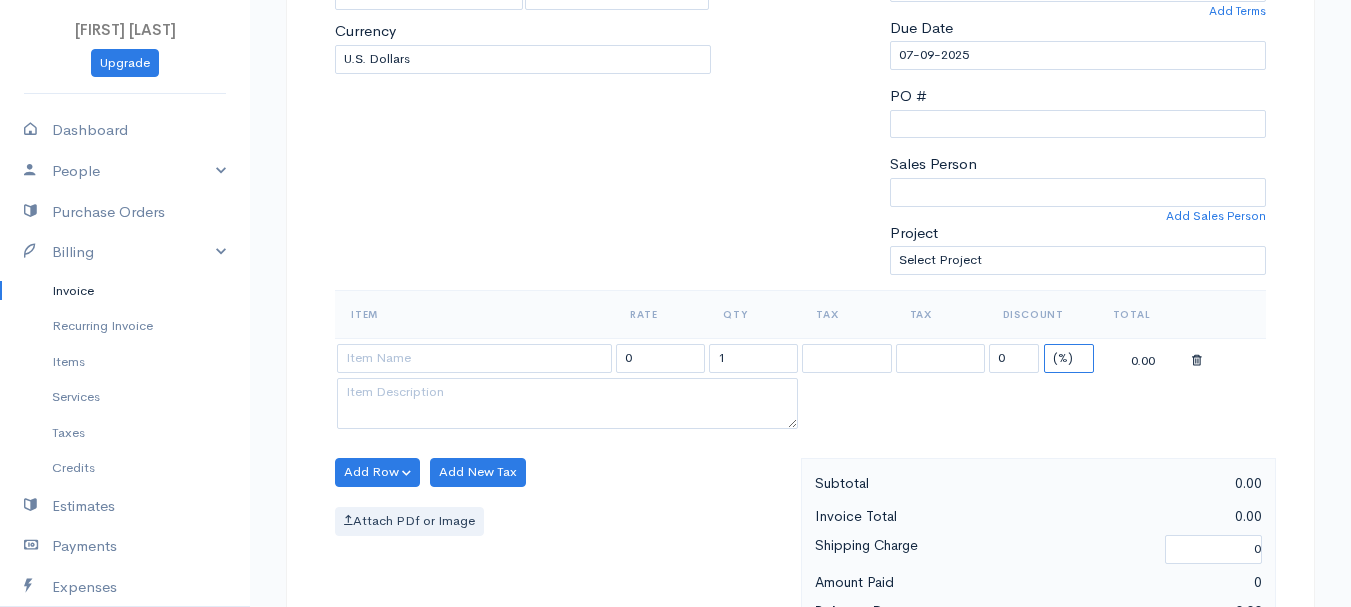 click on "(%) Flat" at bounding box center [1069, 358] 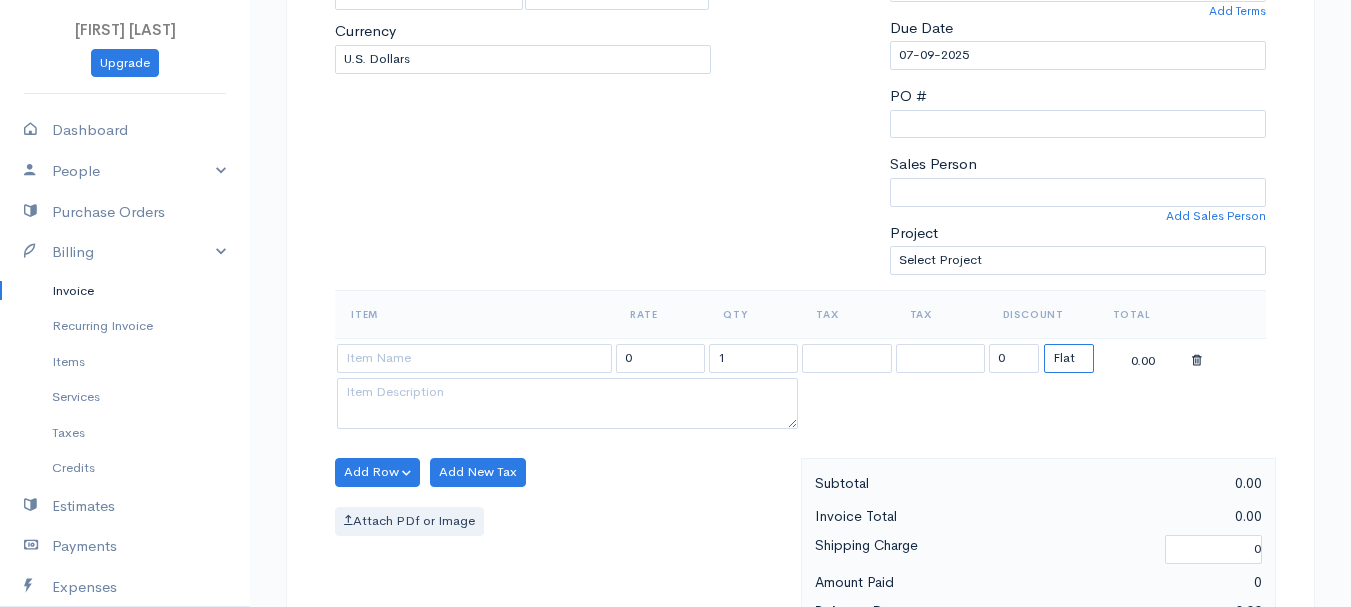 click on "(%) Flat" at bounding box center (1069, 358) 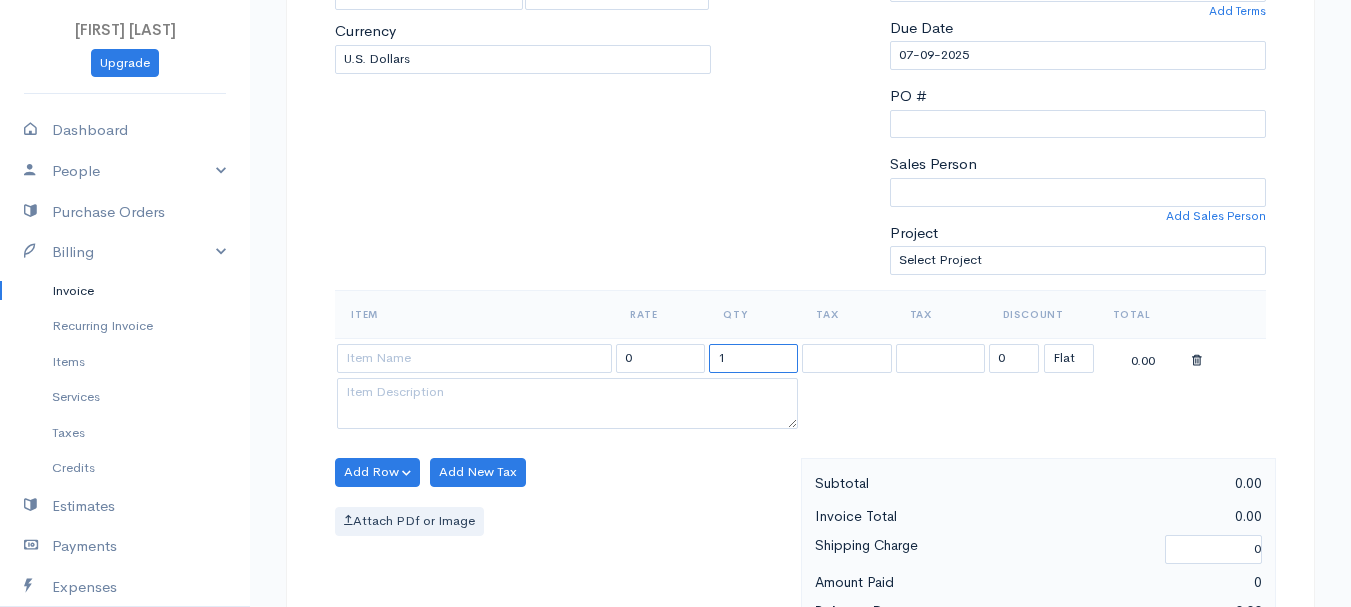 click on "1" at bounding box center [753, 358] 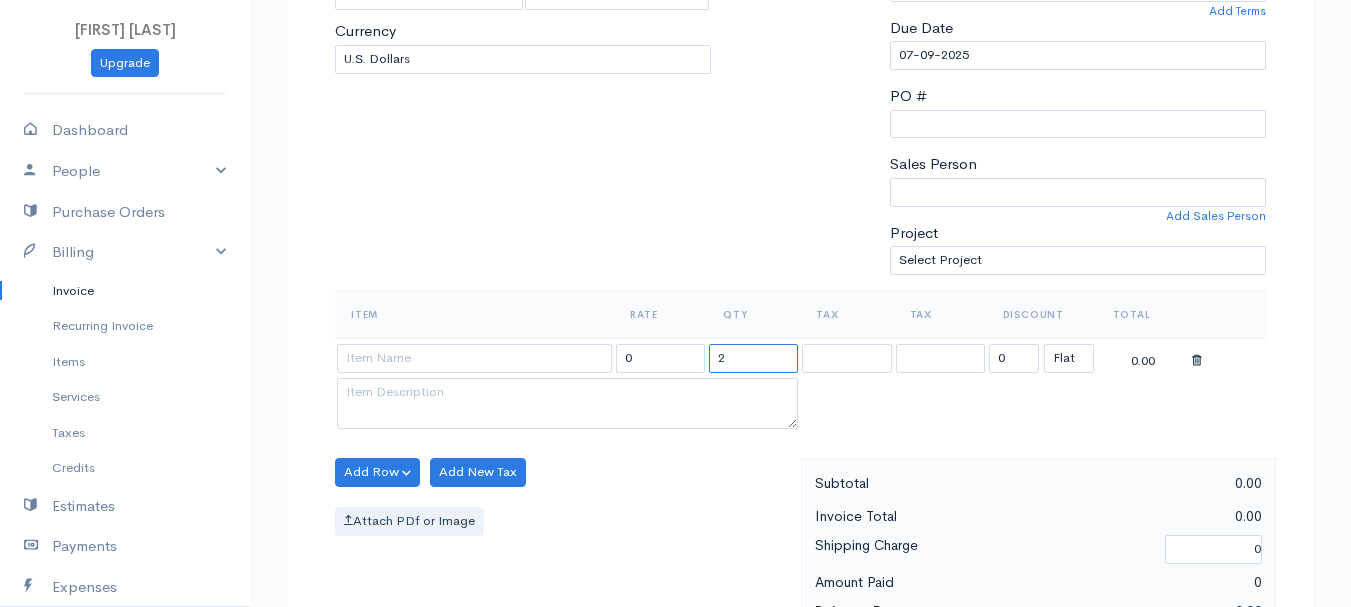 type on "2" 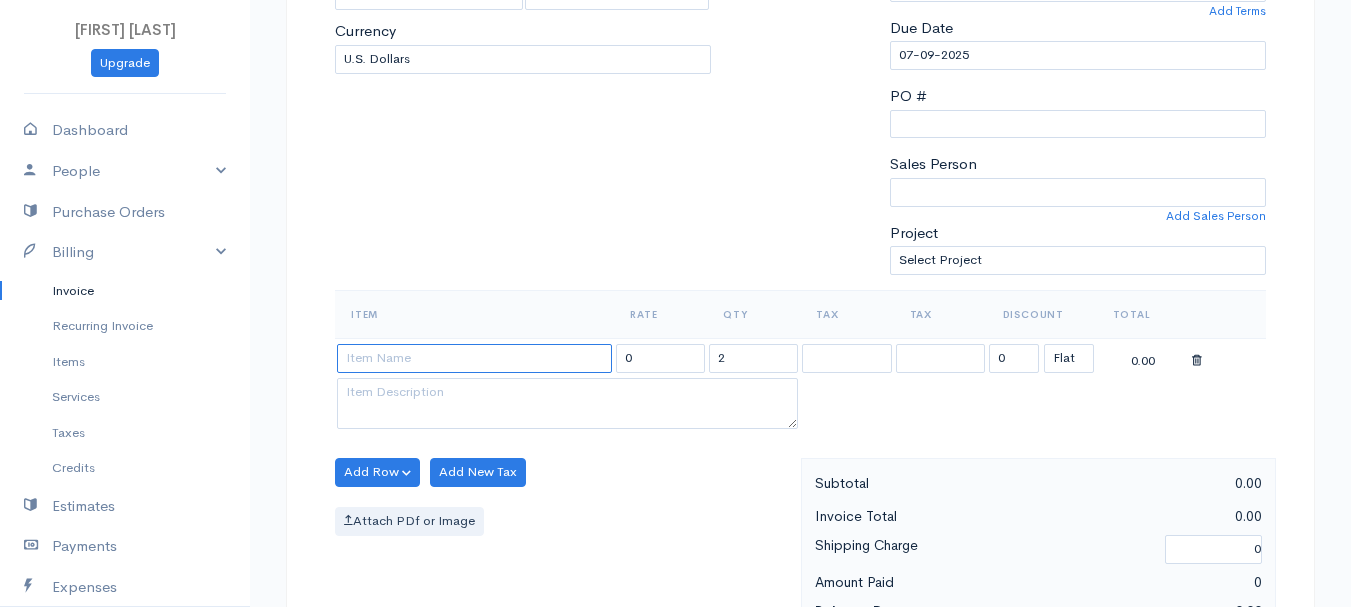 click at bounding box center (474, 358) 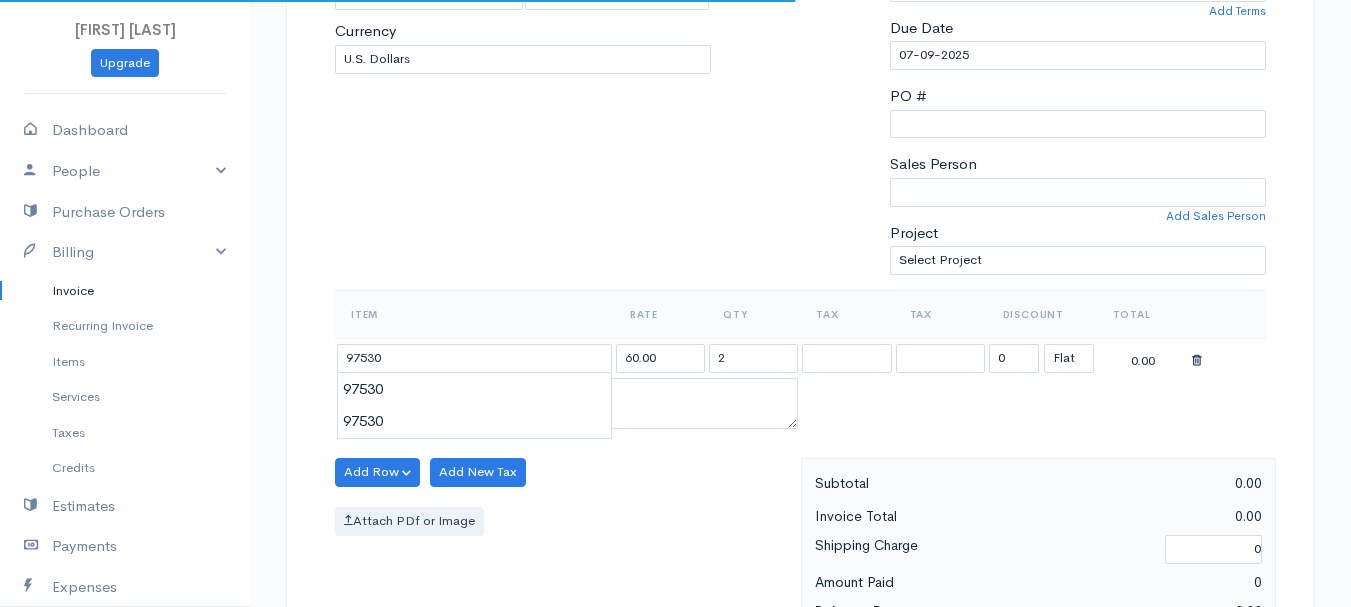click on "[FIRST] [LAST]
Upgrade
Dashboard
People
Clients
Vendors
Staff Users
Purchase Orders
Billing
Invoice
Recurring Invoice
Items
Services
Taxes
Credits
Estimates
Payments
Expenses
Track Time
Projects
Reports
Settings
My Organizations
Logout
Help
@CloudBooksApp 2022
Invoice
New Invoice
DRAFT To [LAST], [FIRST]        101521 [NUMBER] [STREET][CITY] [STATE] [POSTAL_CODE] [Choose Country] United States Canada United Kingdom Afghanistan Albania Algeria American Samoa Andorra Anguilla Angola" at bounding box center [675, 464] 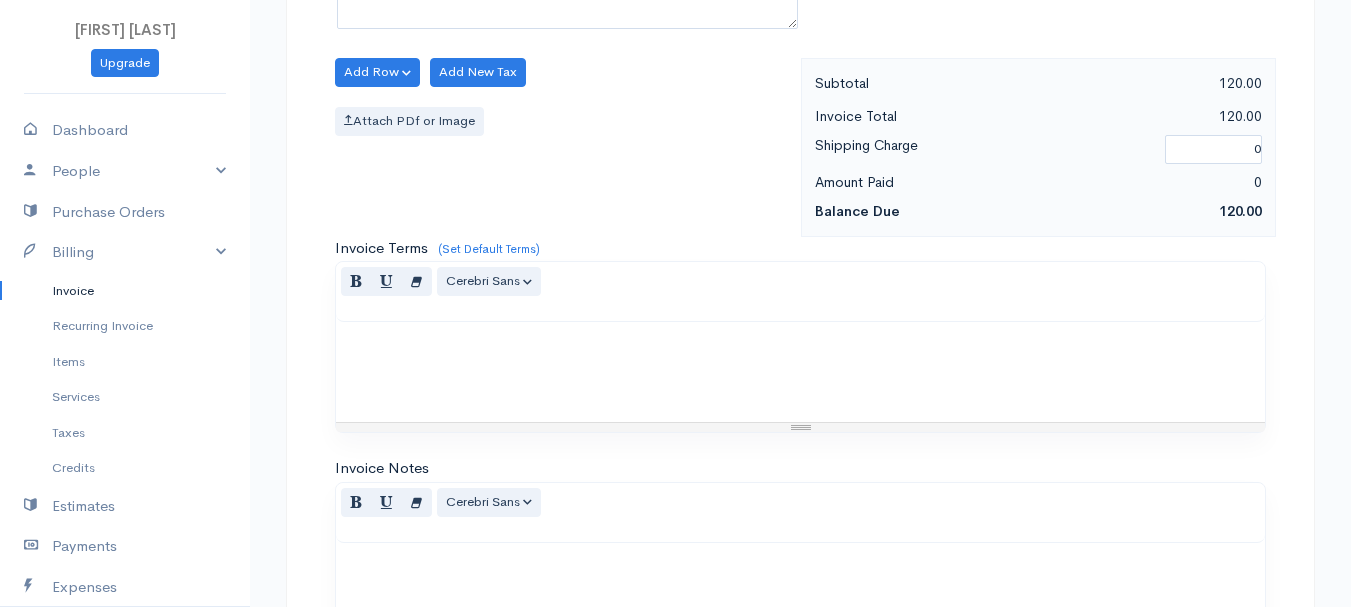 scroll, scrollTop: 1122, scrollLeft: 0, axis: vertical 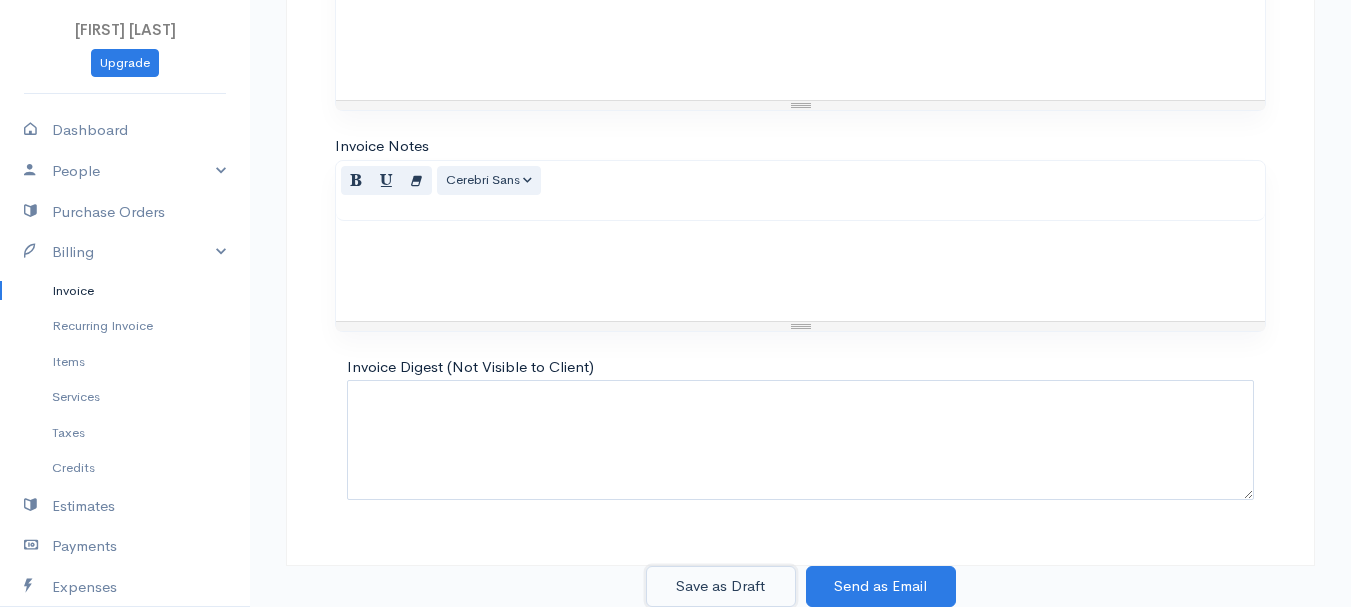 click on "Save as Draft" at bounding box center [721, 586] 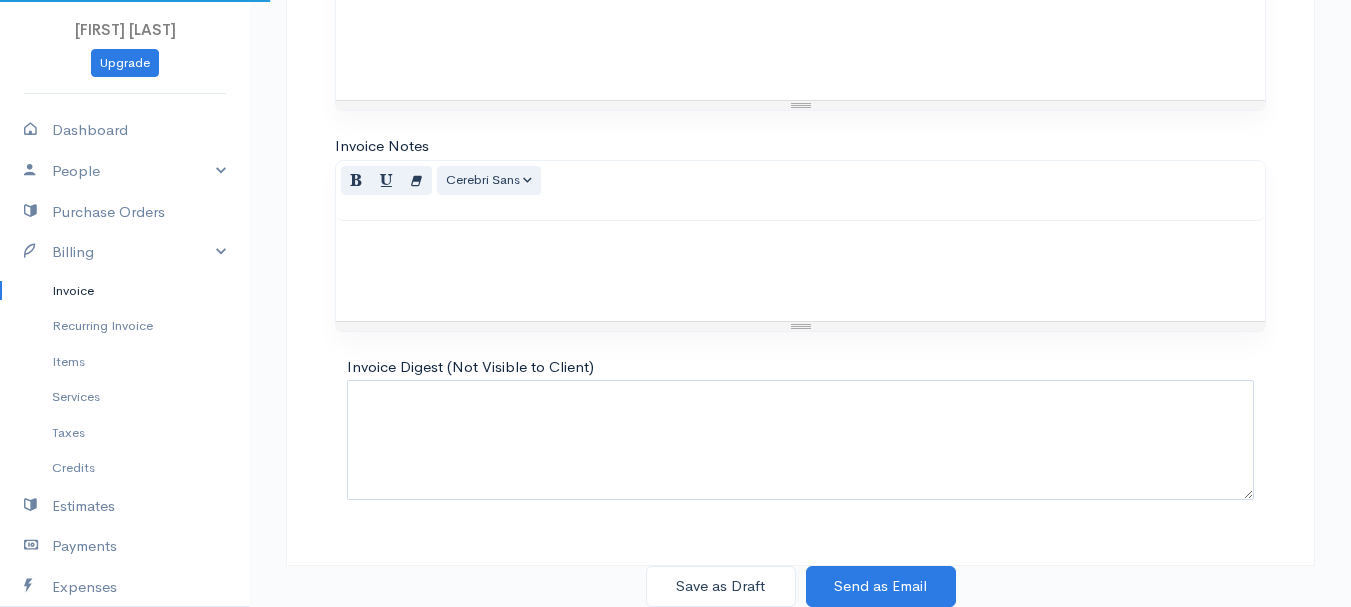 scroll, scrollTop: 0, scrollLeft: 0, axis: both 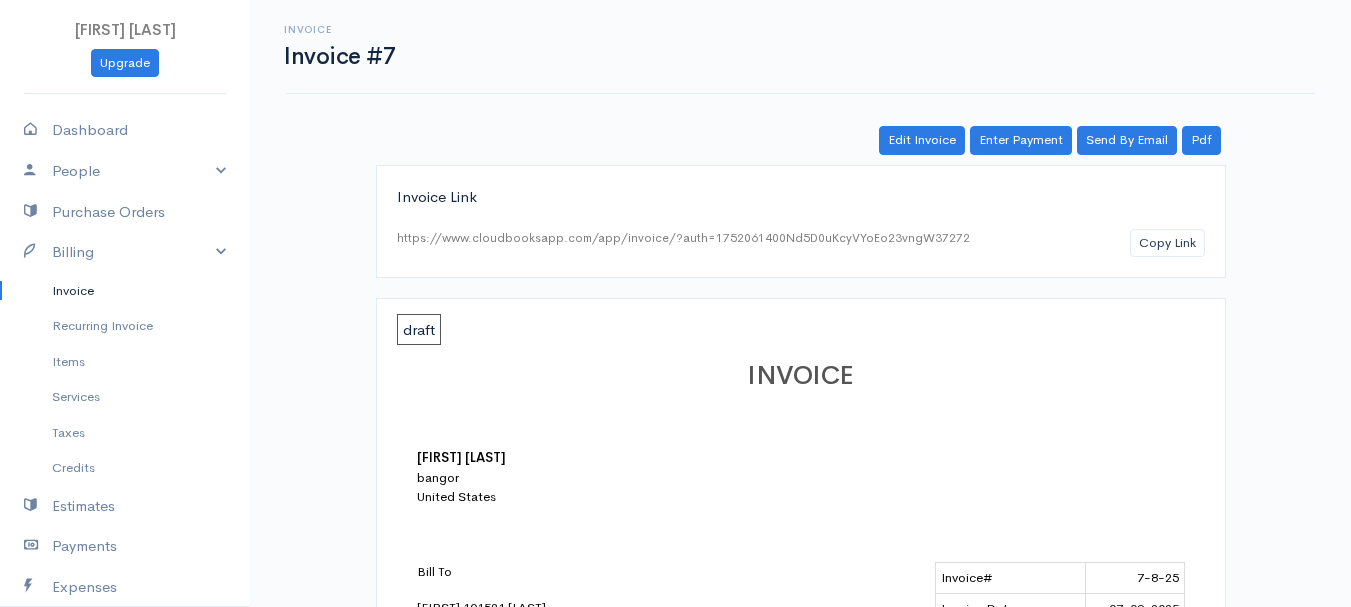 click on "Invoice" at bounding box center (125, 291) 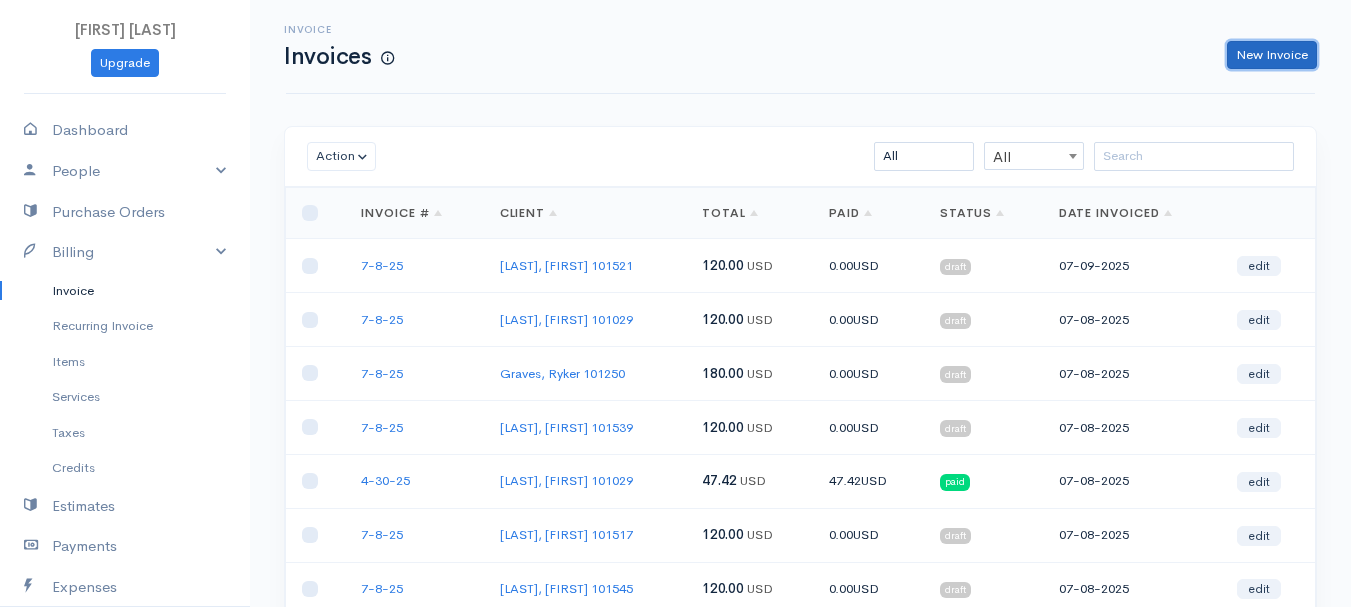 click on "New Invoice" at bounding box center [1272, 55] 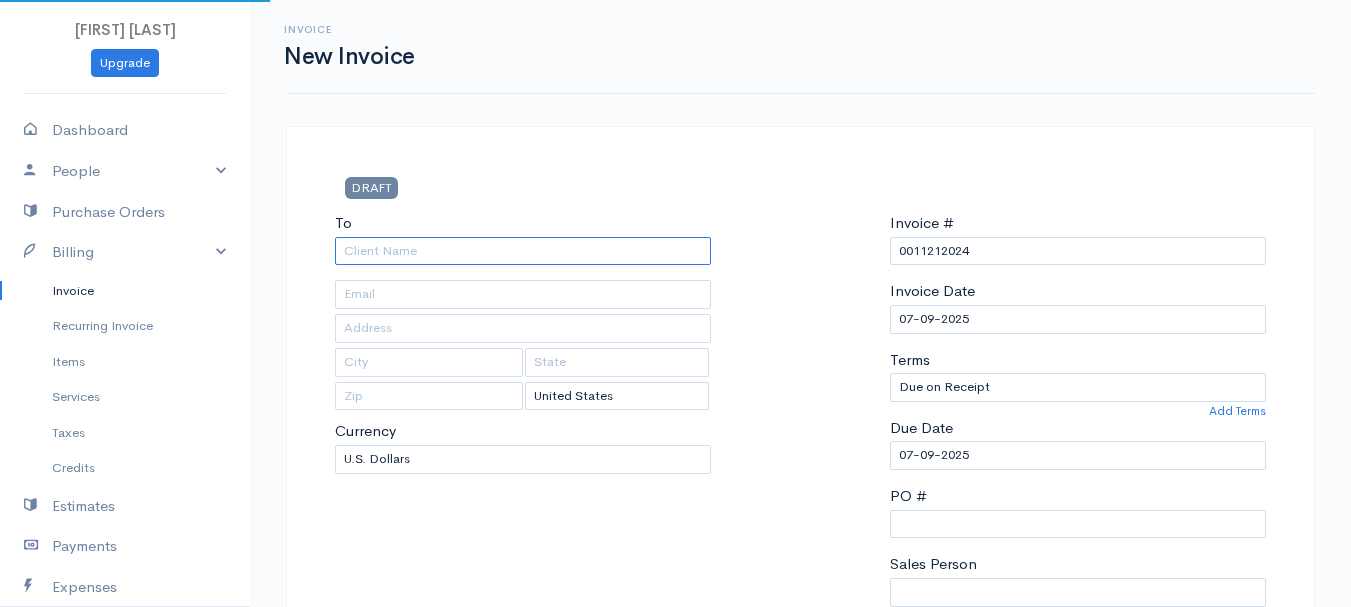 click on "To" at bounding box center (523, 251) 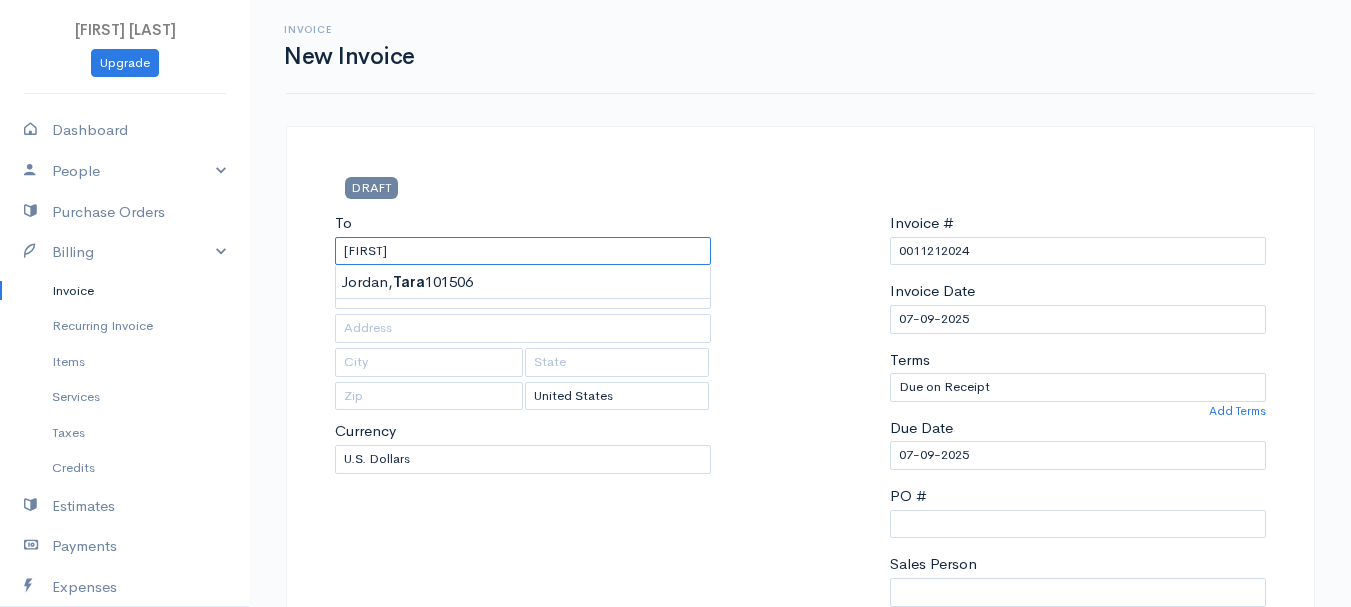 type on "[LAST], [FIRST]        101506" 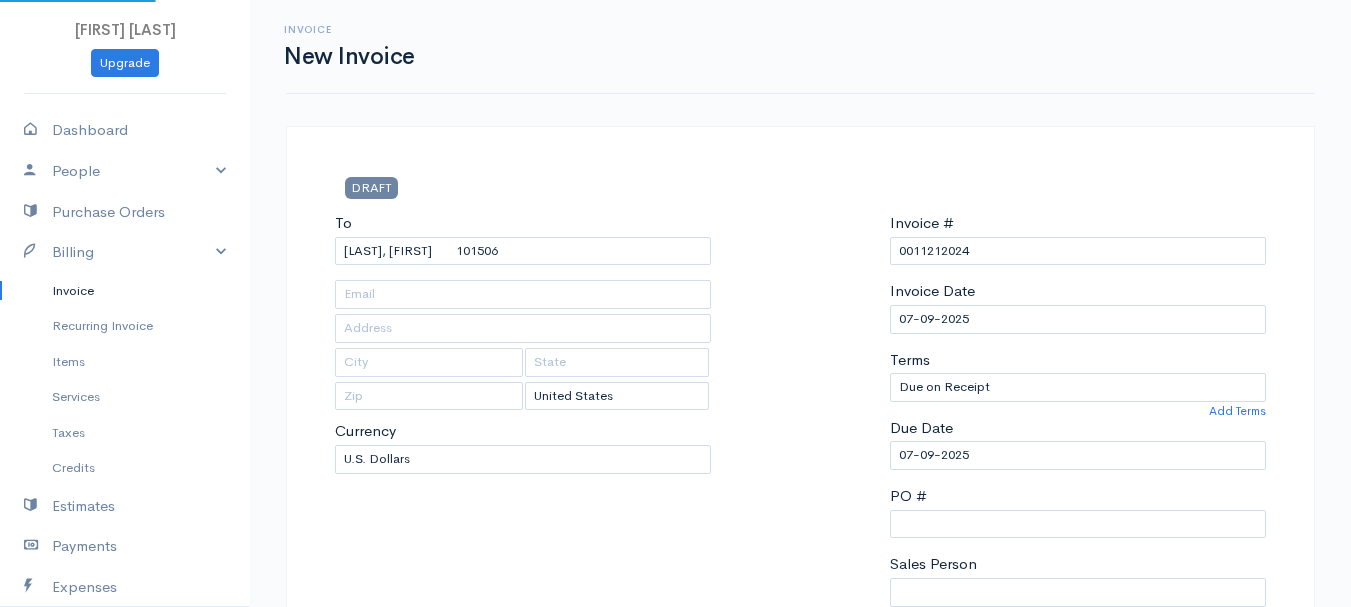 click on "[LAST], [FIRST]
Upgrade
Dashboard
People
Clients
Vendors
Staff Users
Purchase Orders
Billing
Invoice
Recurring Invoice
Items
Services
Taxes
Credits
Estimates
Payments
Expenses
Track Time
Projects
Reports
Settings
My Organizations
Logout
Help
@CloudBooksApp 2022
Invoice
New Invoice
DRAFT To [LAST], [FIRST]        101506 [Choose Country] United States Canada United Kingdom Afghanistan Albania Algeria American Samoa Andorra Anguilla Angola Antarctica Argentina Aruba" at bounding box center (675, 864) 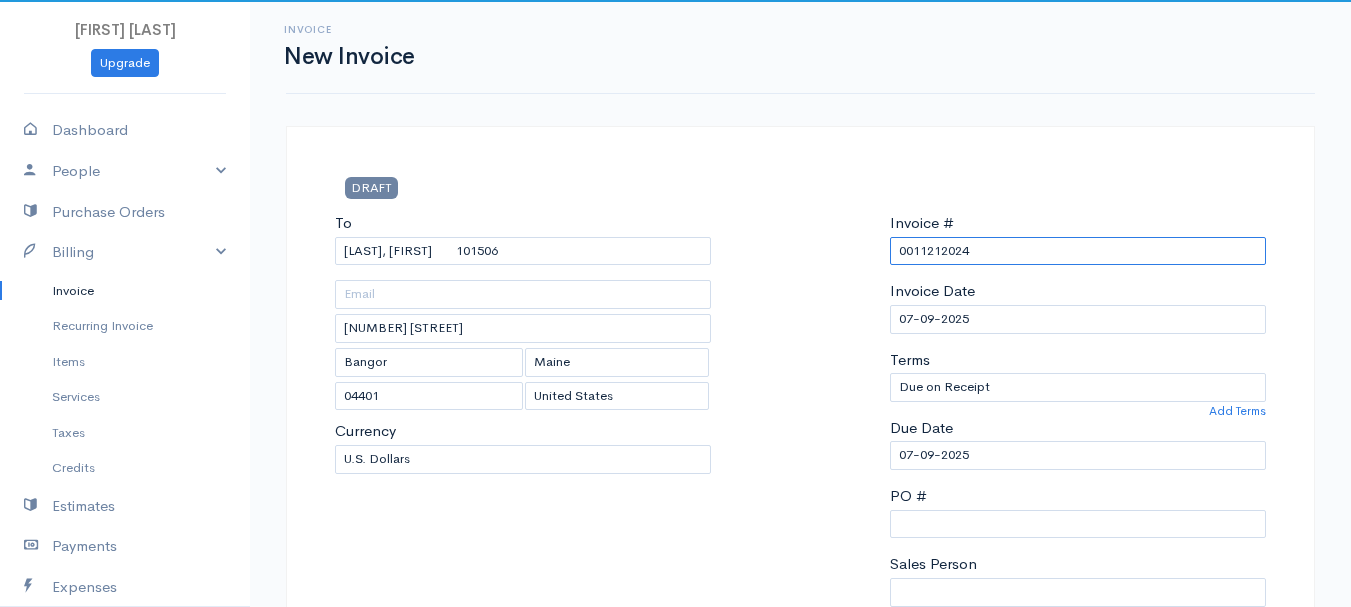click on "0011212024" at bounding box center [1078, 251] 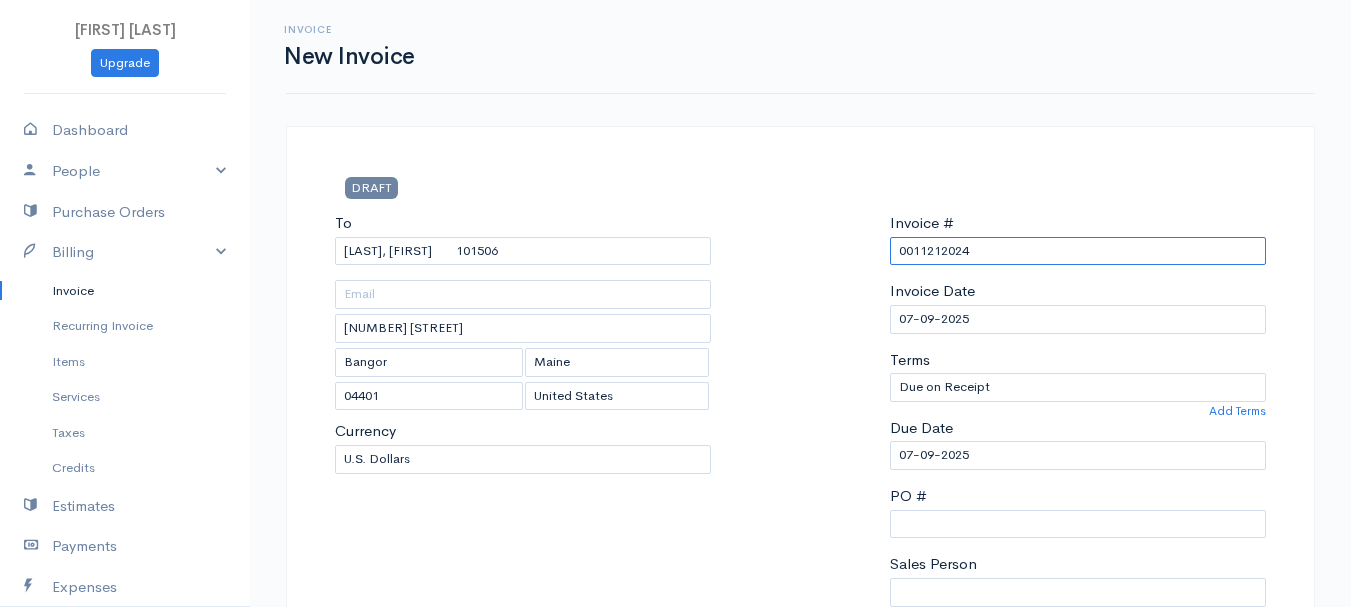 click on "0011212024" at bounding box center (1078, 251) 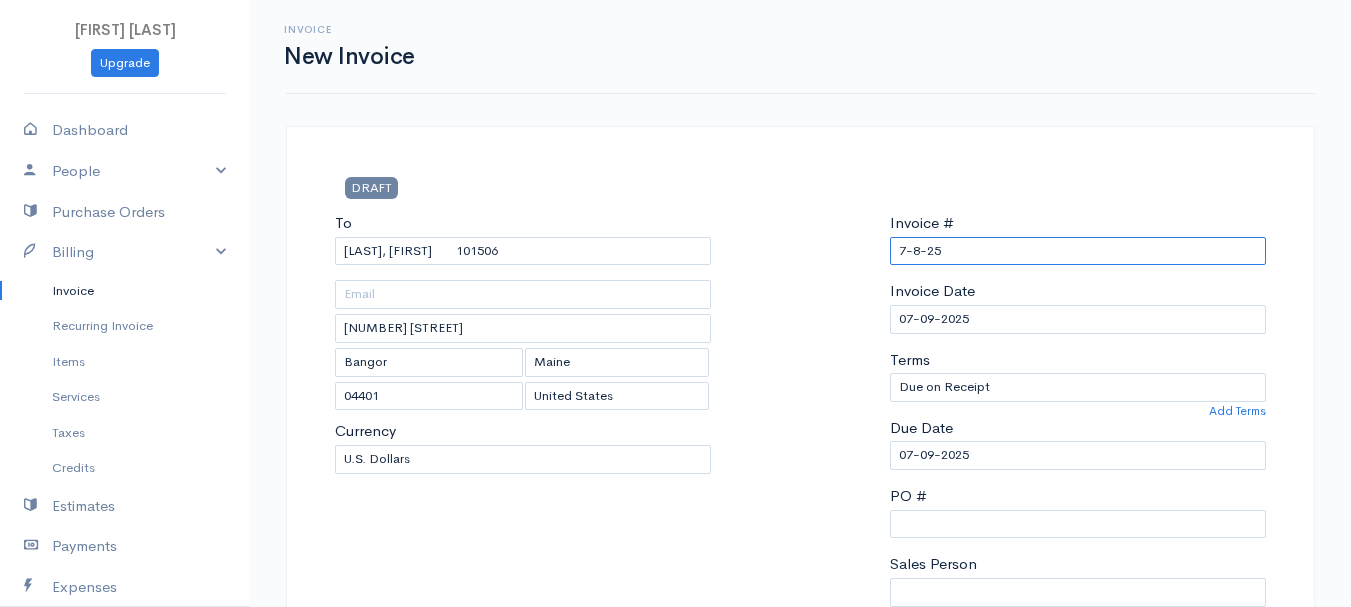 scroll, scrollTop: 500, scrollLeft: 0, axis: vertical 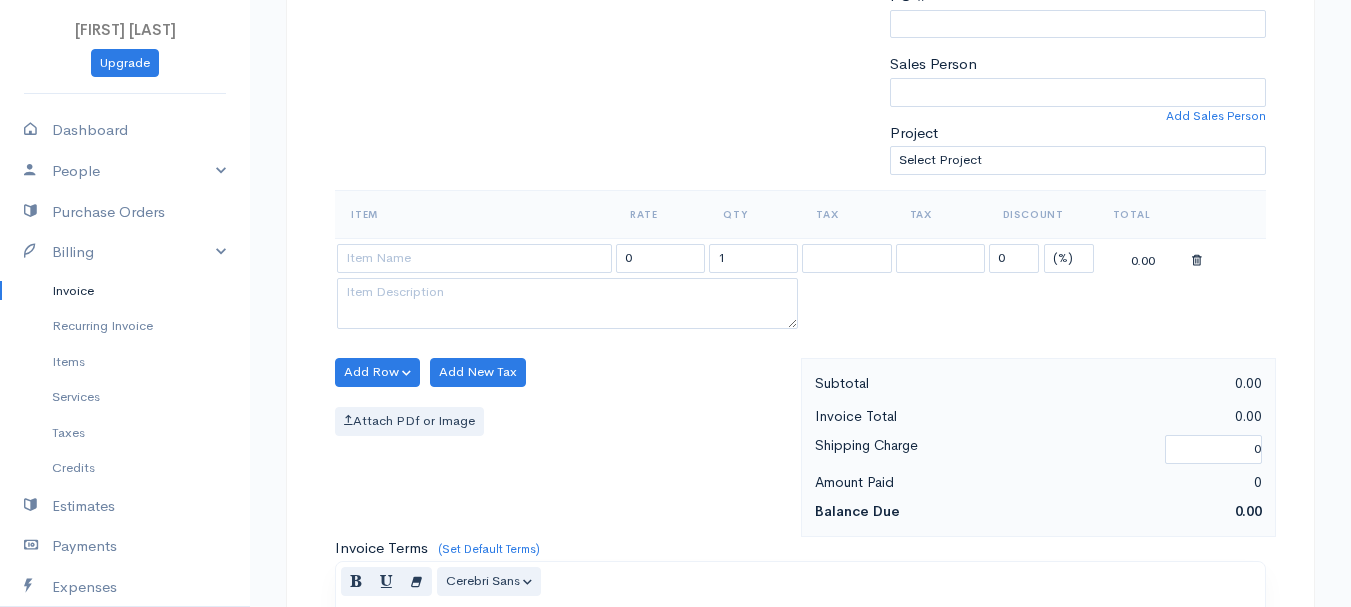type on "7-8-25" 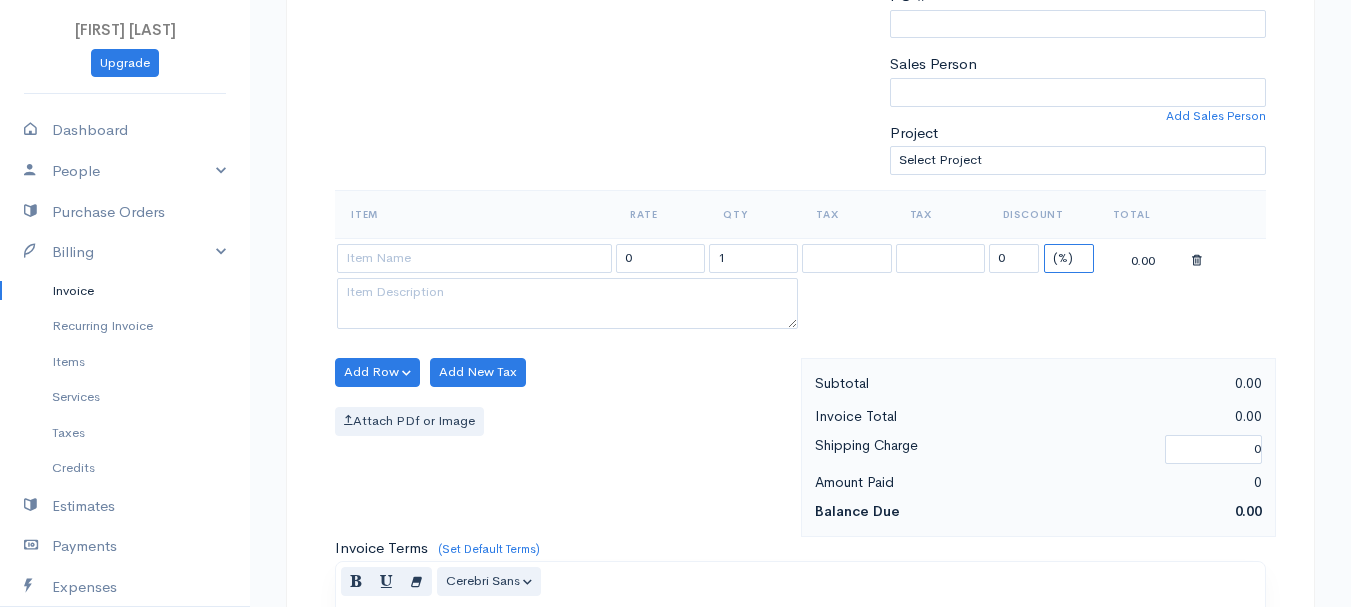 click on "(%) Flat" at bounding box center (1069, 258) 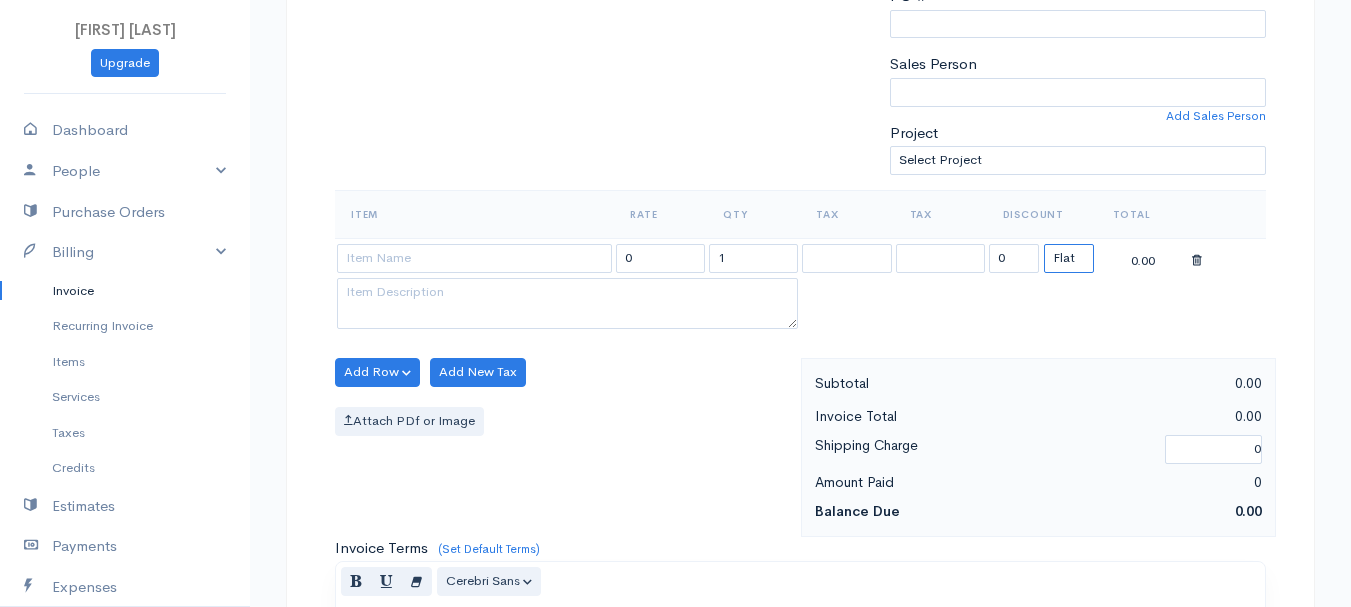 click on "(%) Flat" at bounding box center [1069, 258] 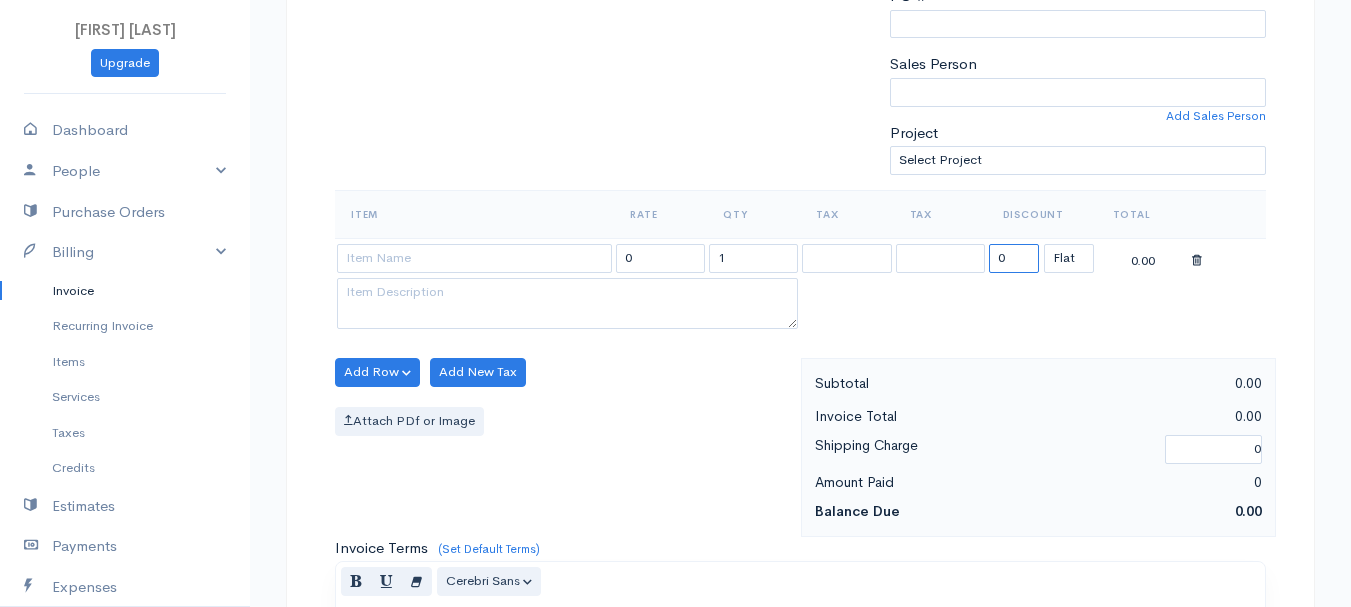 click on "0" at bounding box center (1014, 258) 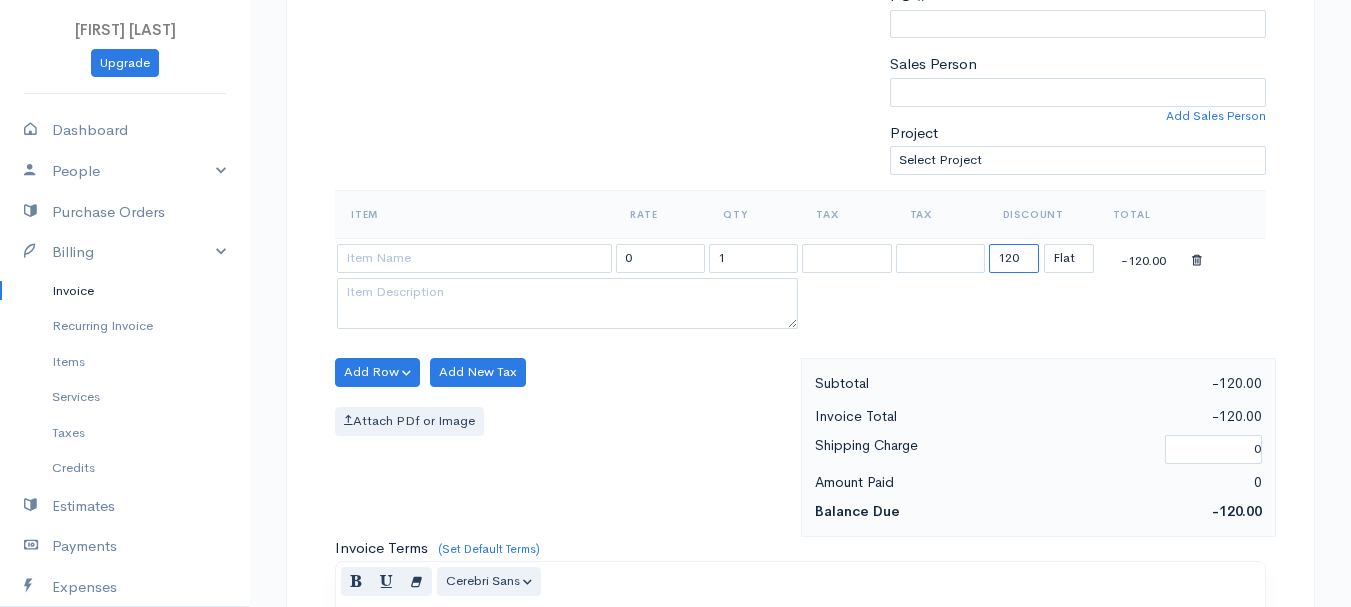 type on "120" 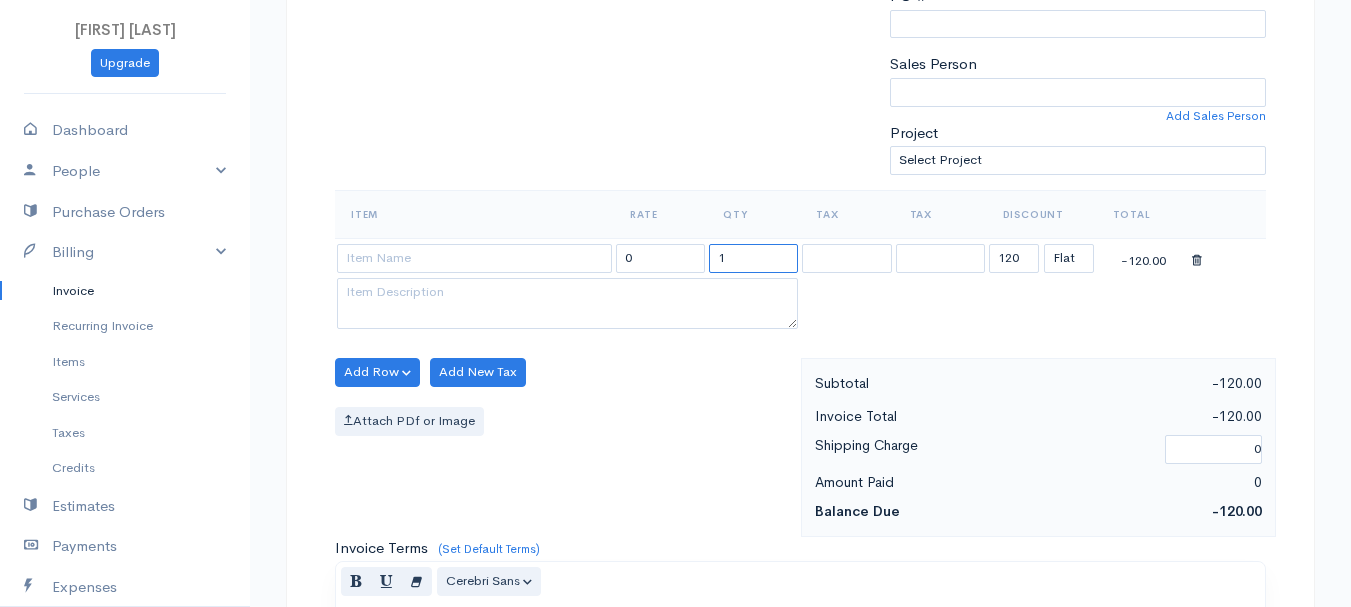 click on "1" at bounding box center [753, 258] 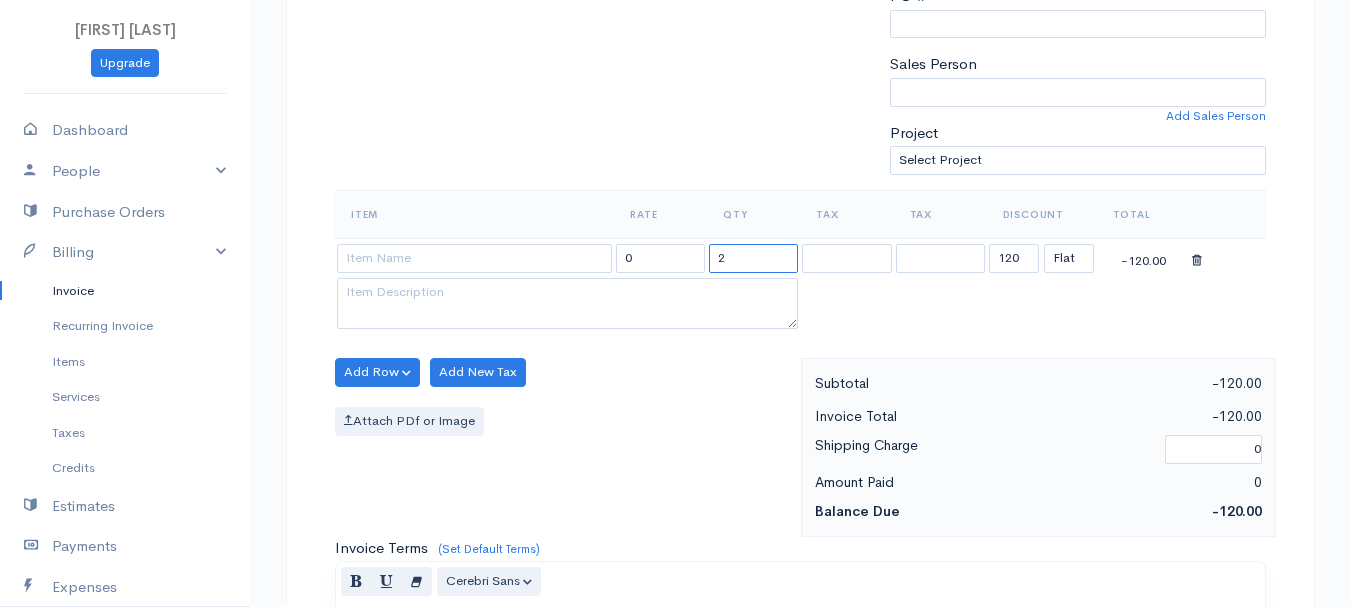 type on "2" 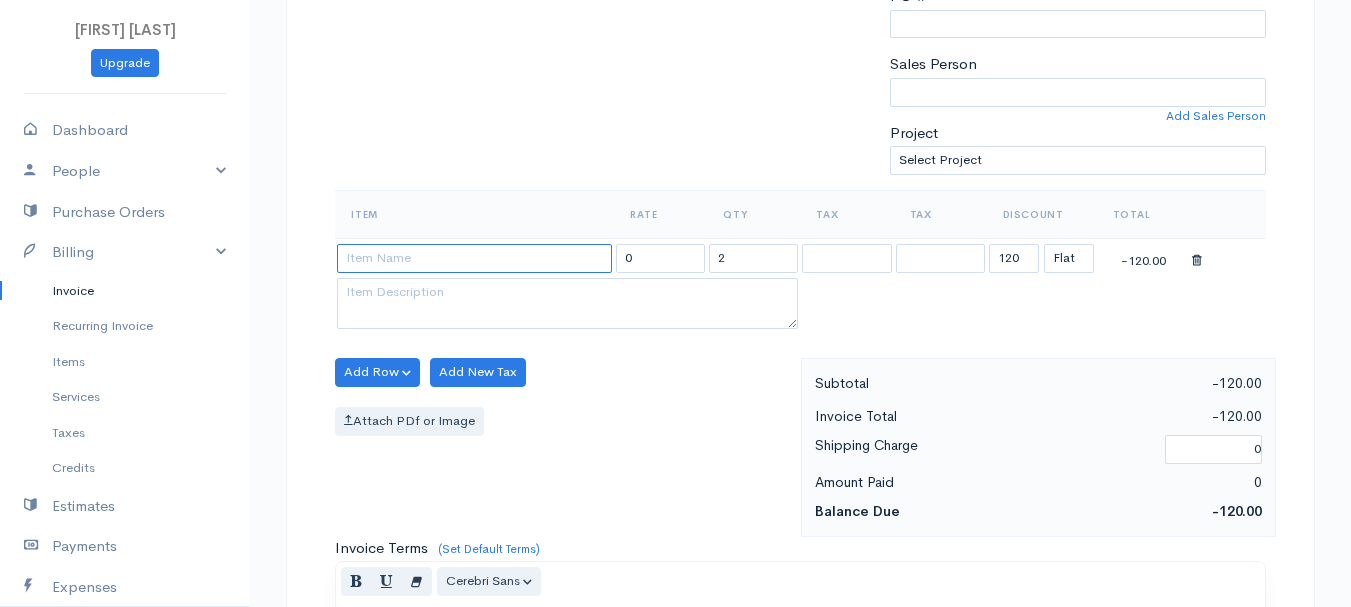 click at bounding box center [474, 258] 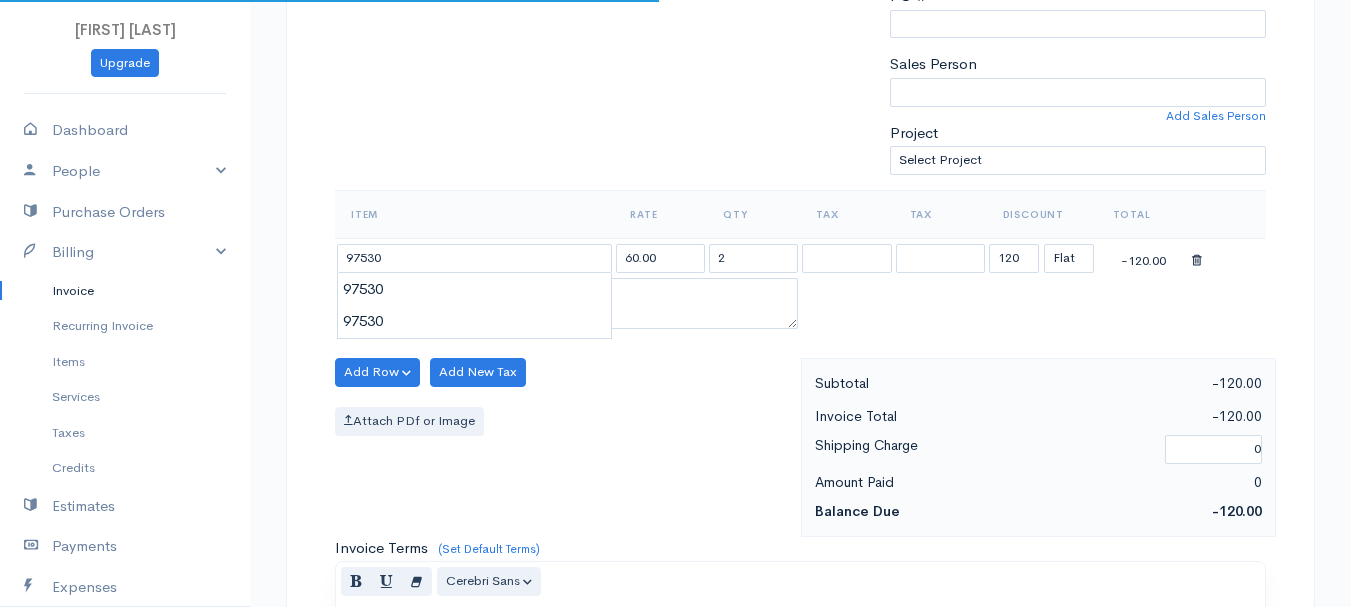 click on "[FIRST] [LAST]
Upgrade
Dashboard
People
Clients
Vendors
Staff Users
Purchase Orders
Billing
Invoice
Recurring Invoice
Items
Services
Taxes
Credits
Estimates
Payments
Expenses
Track Time
Projects
Reports
Settings
My Organizations
Logout
Help
@CloudBooksApp 2022
Invoice
New Invoice
DRAFT To [LAST], [FIRST]        101506 [NUMBER] [STREET][CITY] [STATE] [POSTAL_CODE] [Choose Country] United States Canada United Kingdom Afghanistan Albania Algeria American Samoa Andorra Anguilla Aruba" at bounding box center [675, 364] 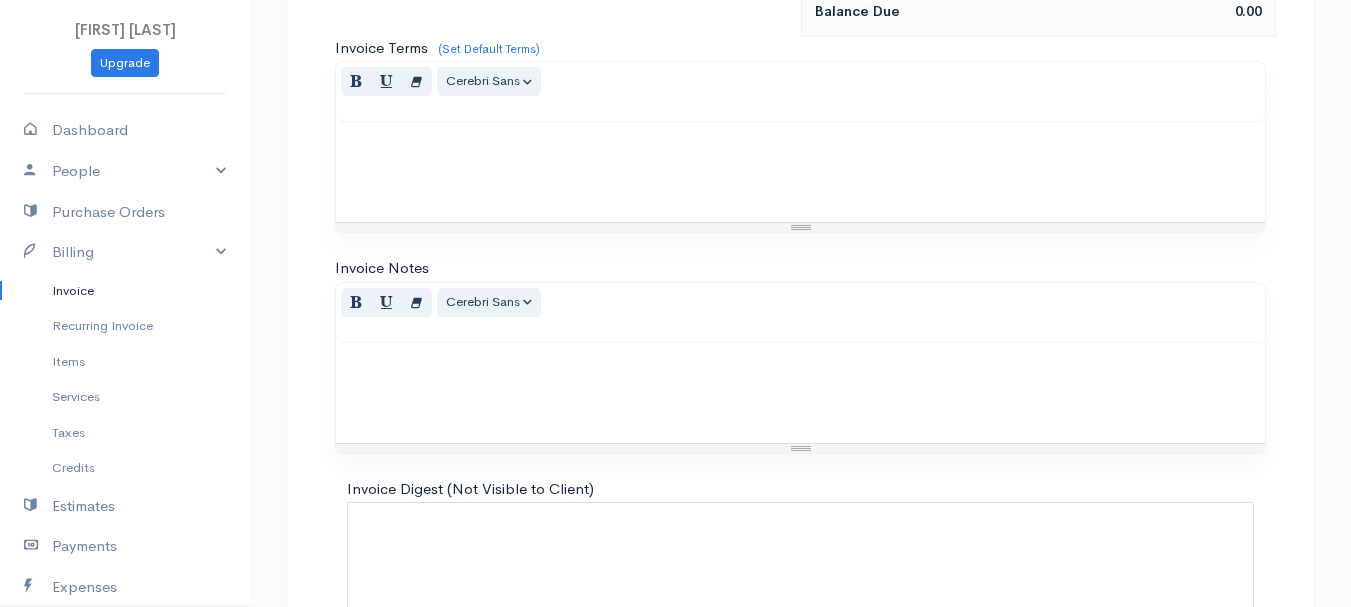 scroll, scrollTop: 1122, scrollLeft: 0, axis: vertical 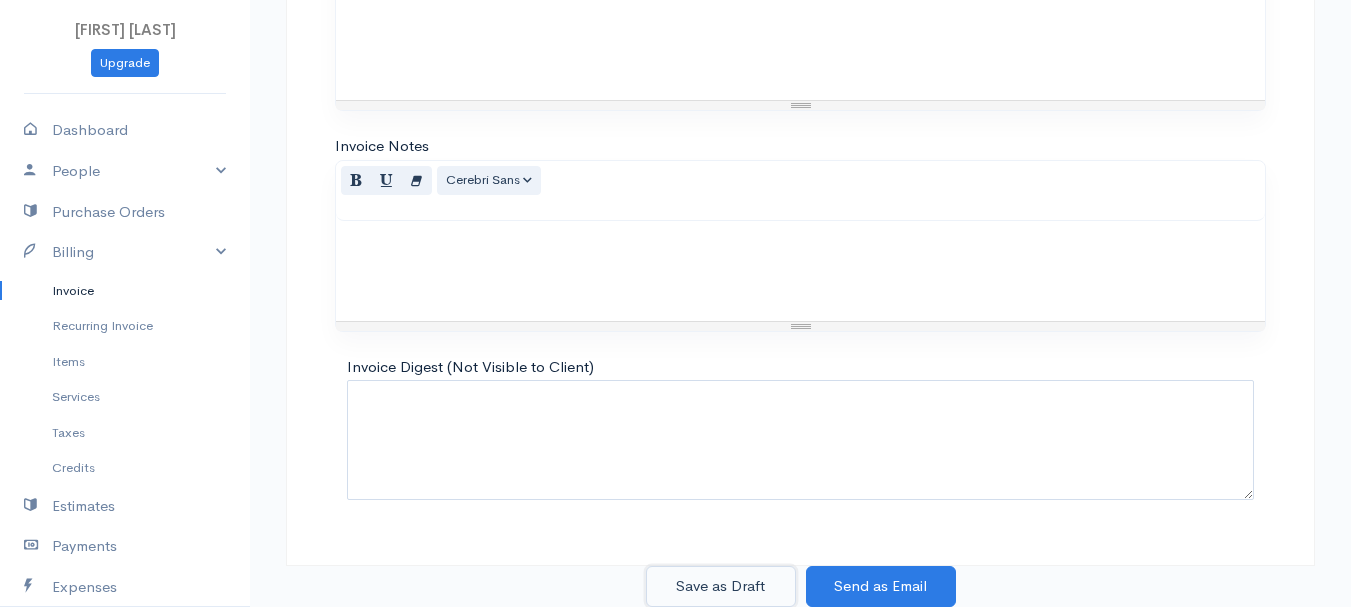 click on "Save as Draft" at bounding box center [721, 586] 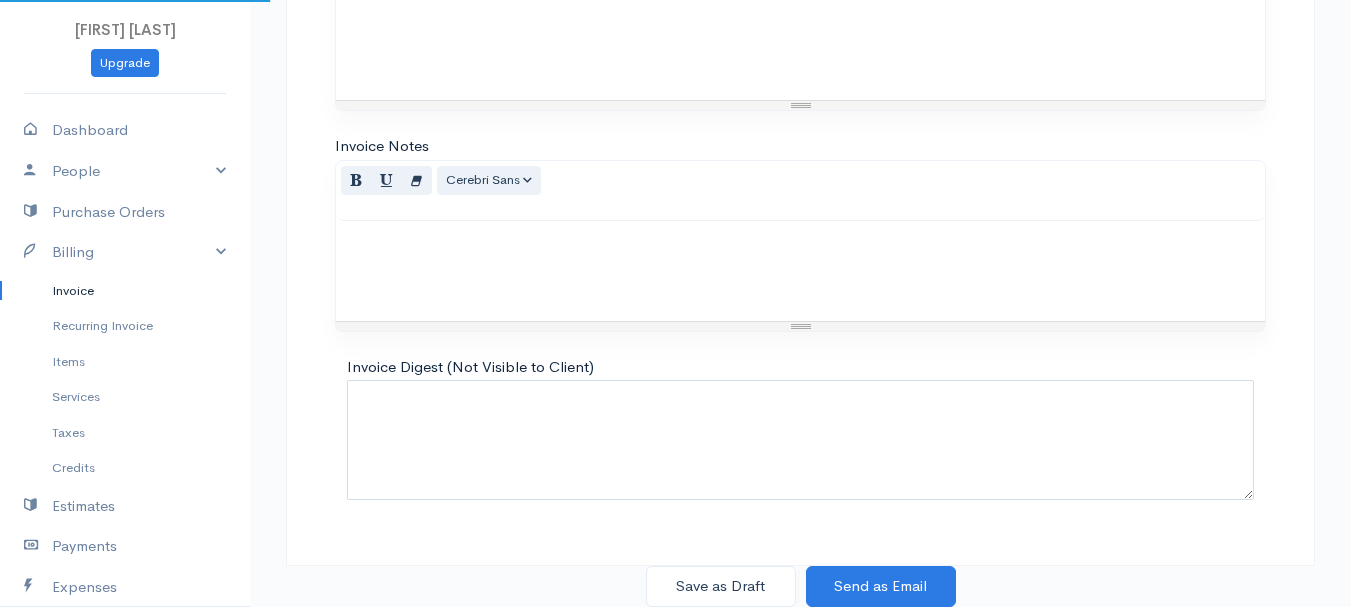 scroll, scrollTop: 0, scrollLeft: 0, axis: both 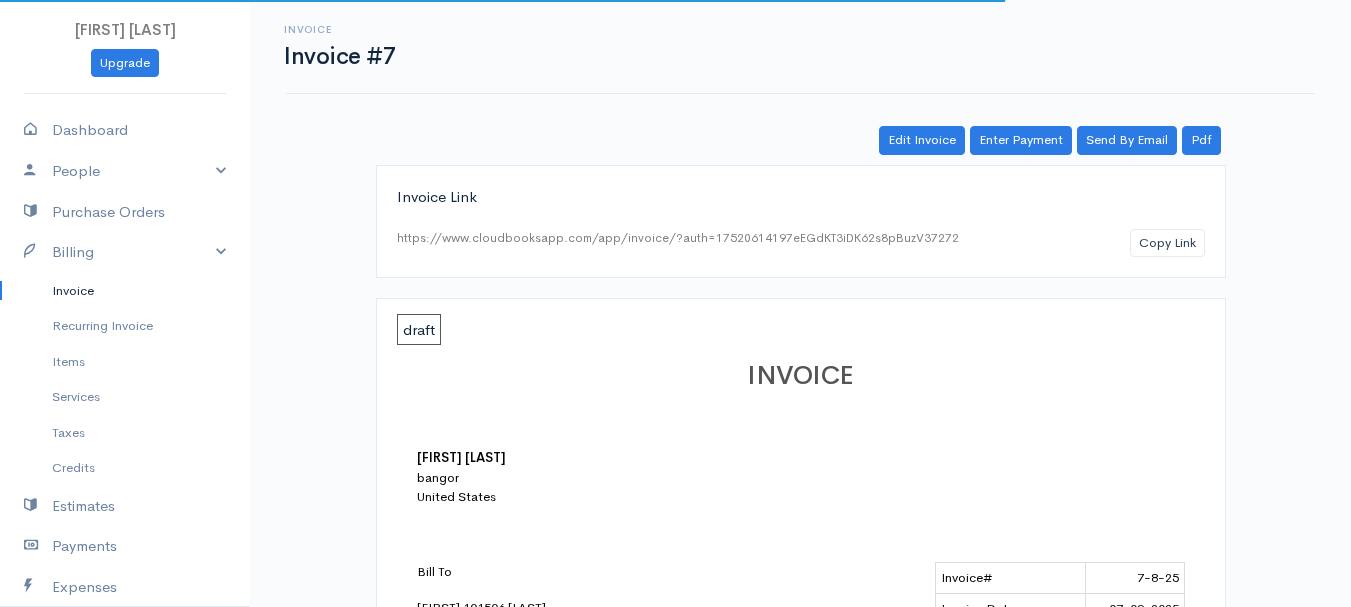 click on "Invoice" at bounding box center [125, 291] 